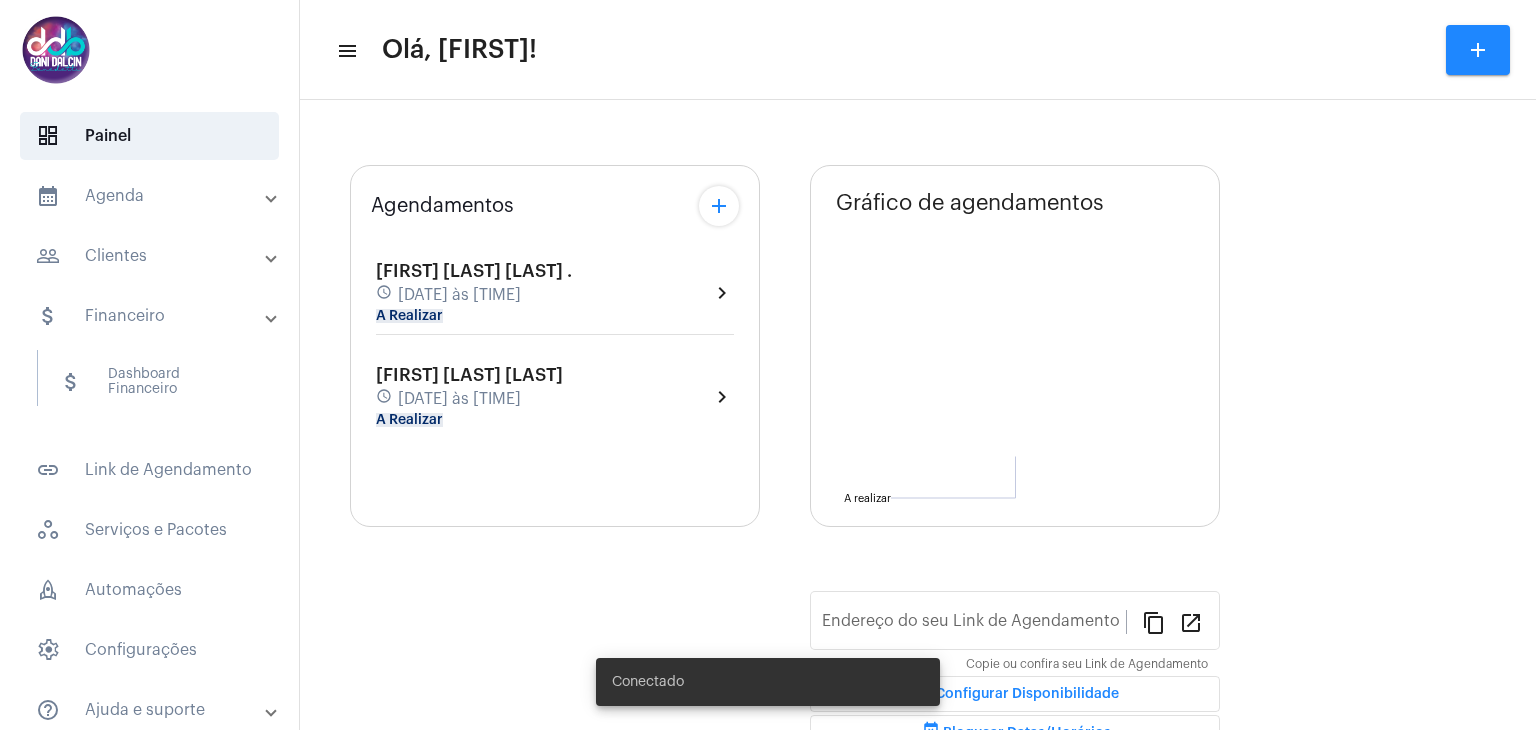 type on "https://neft.com.br/danielle-dalcin-benedetti" 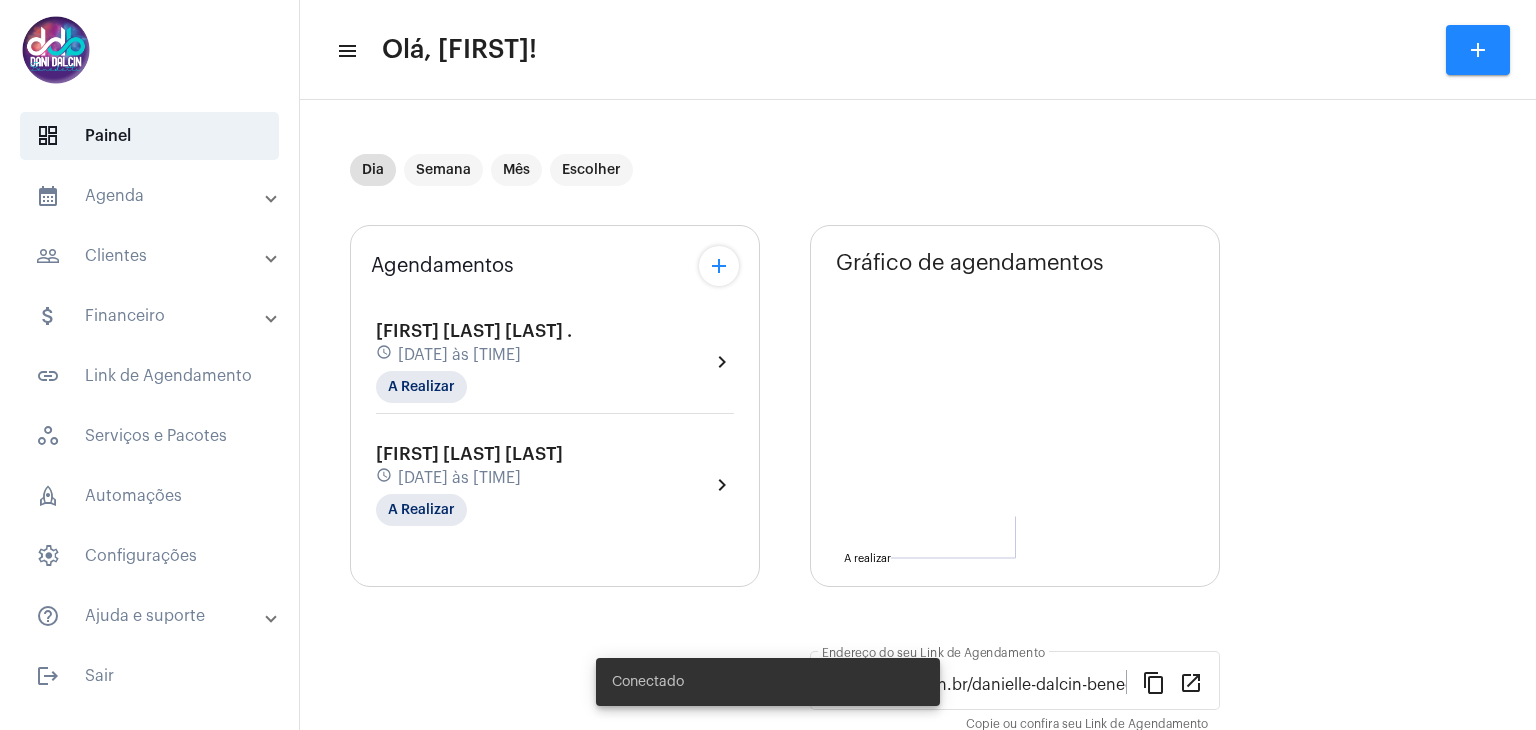 scroll, scrollTop: 0, scrollLeft: 0, axis: both 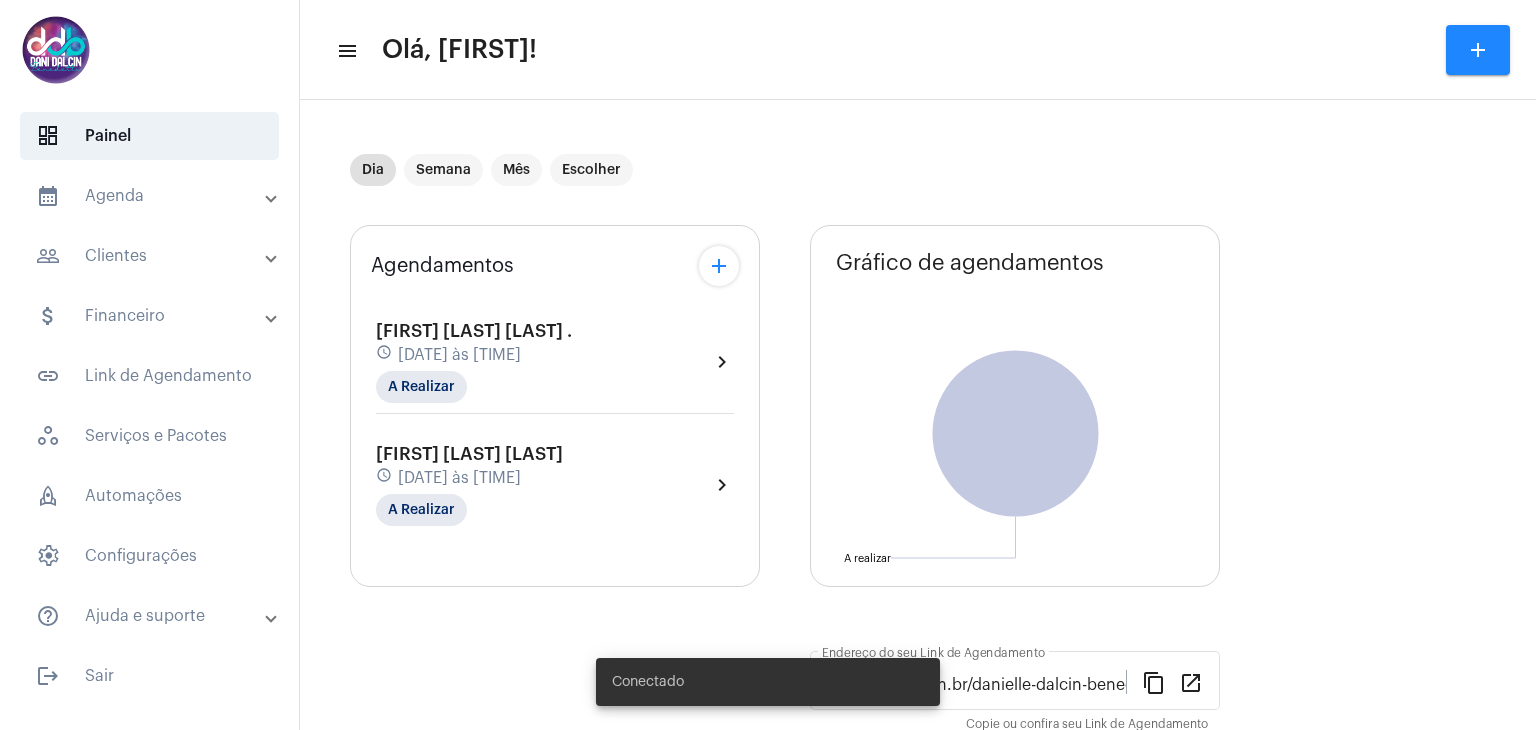 click on "[DATE] às [TIME]" 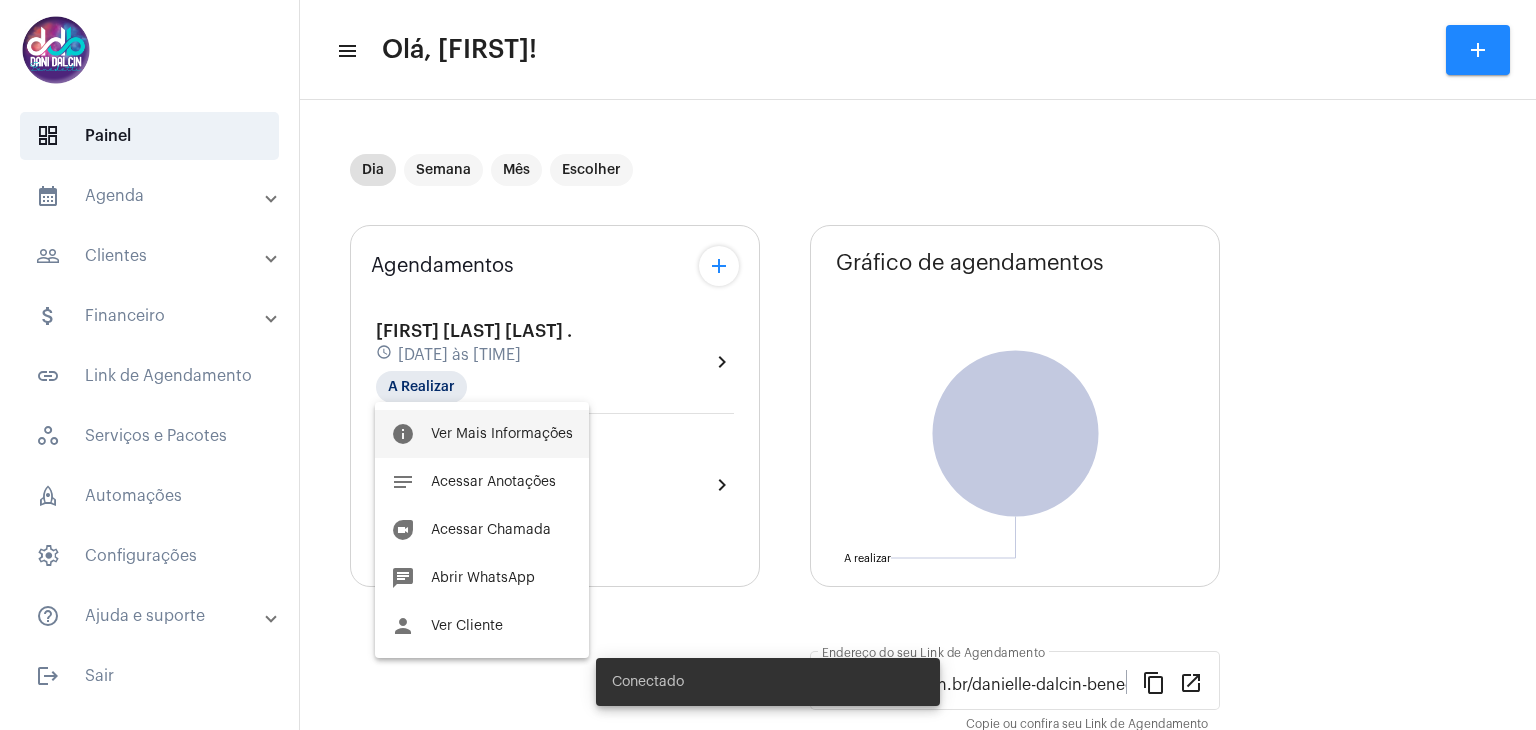 click on "info Ver Mais Informações" at bounding box center (482, 434) 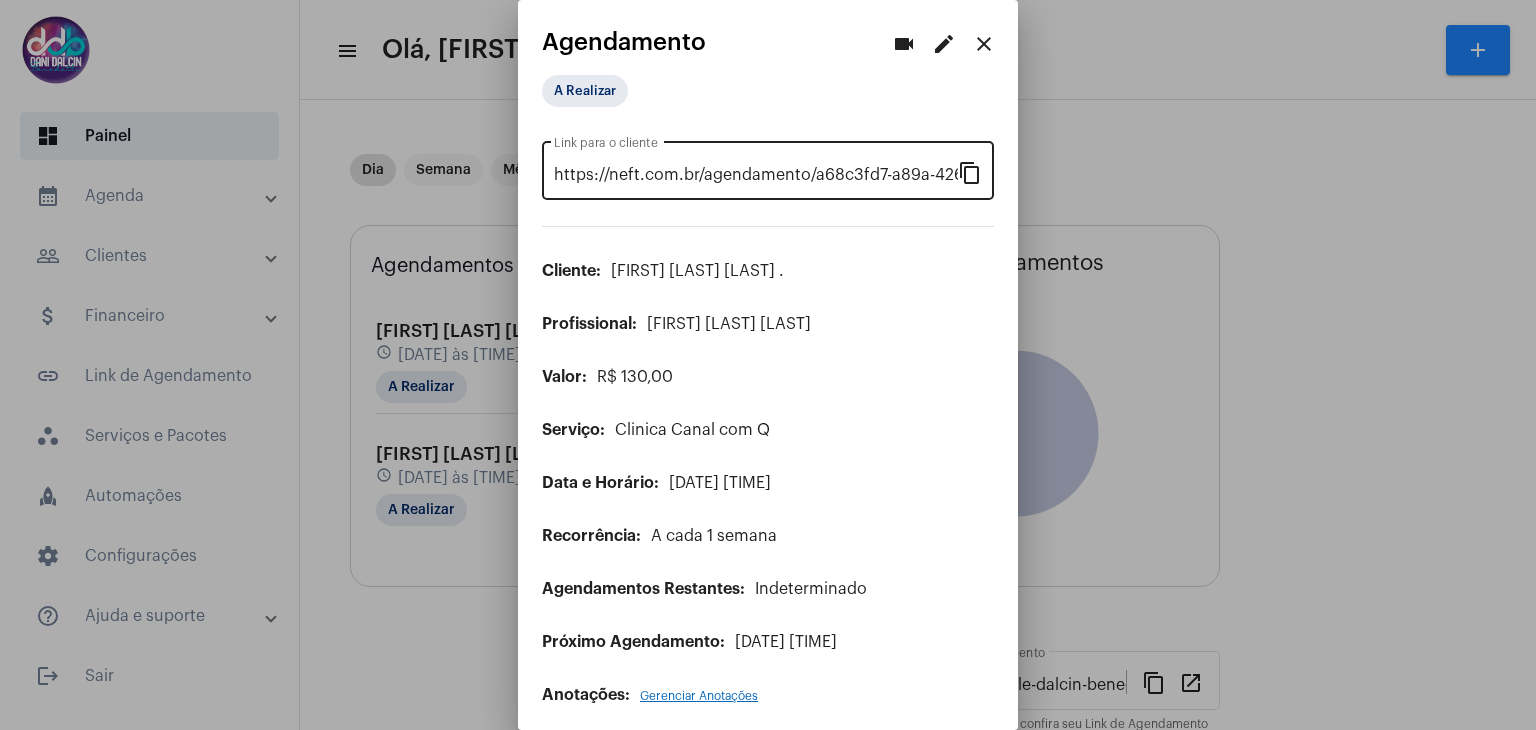 click on "content_copy" at bounding box center (970, 172) 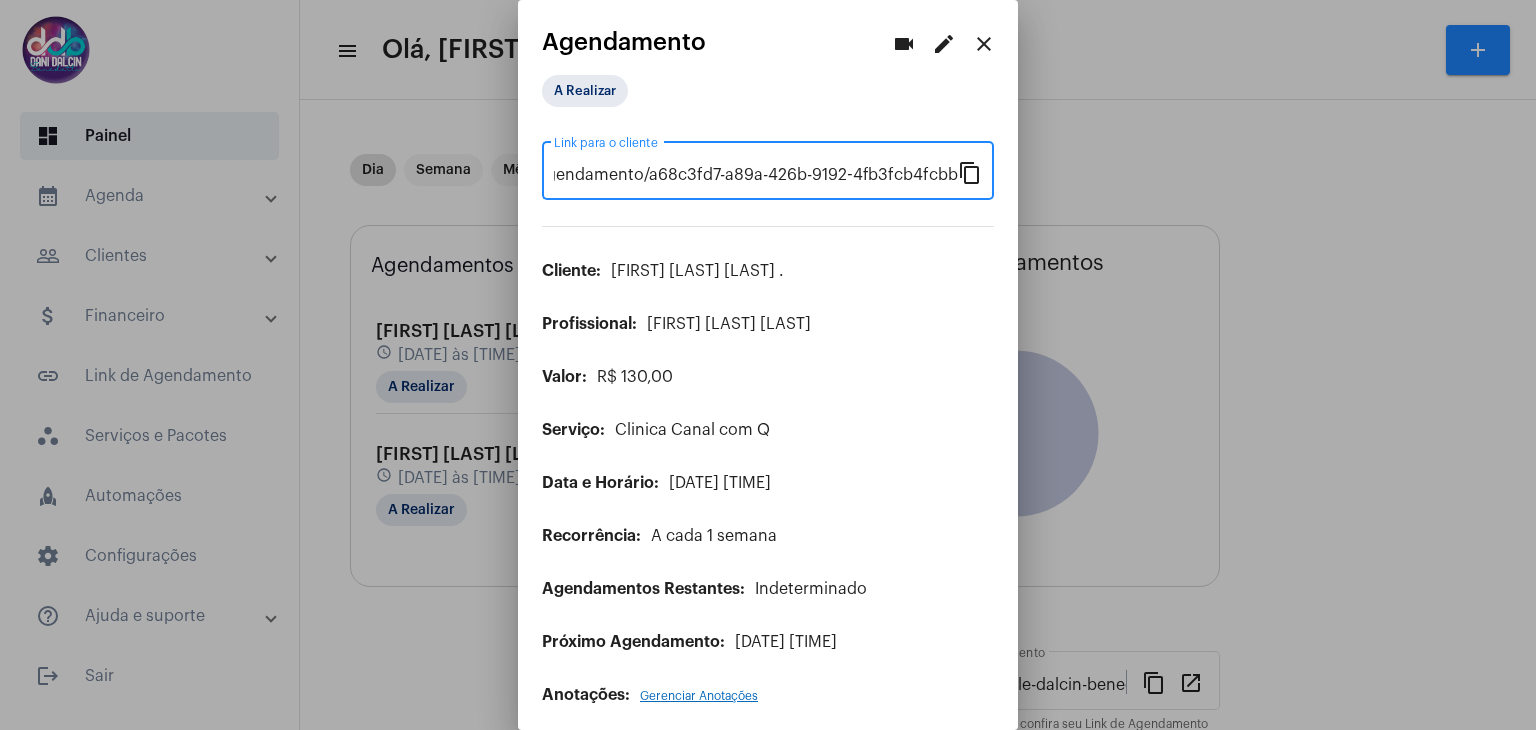 scroll, scrollTop: 0, scrollLeft: 0, axis: both 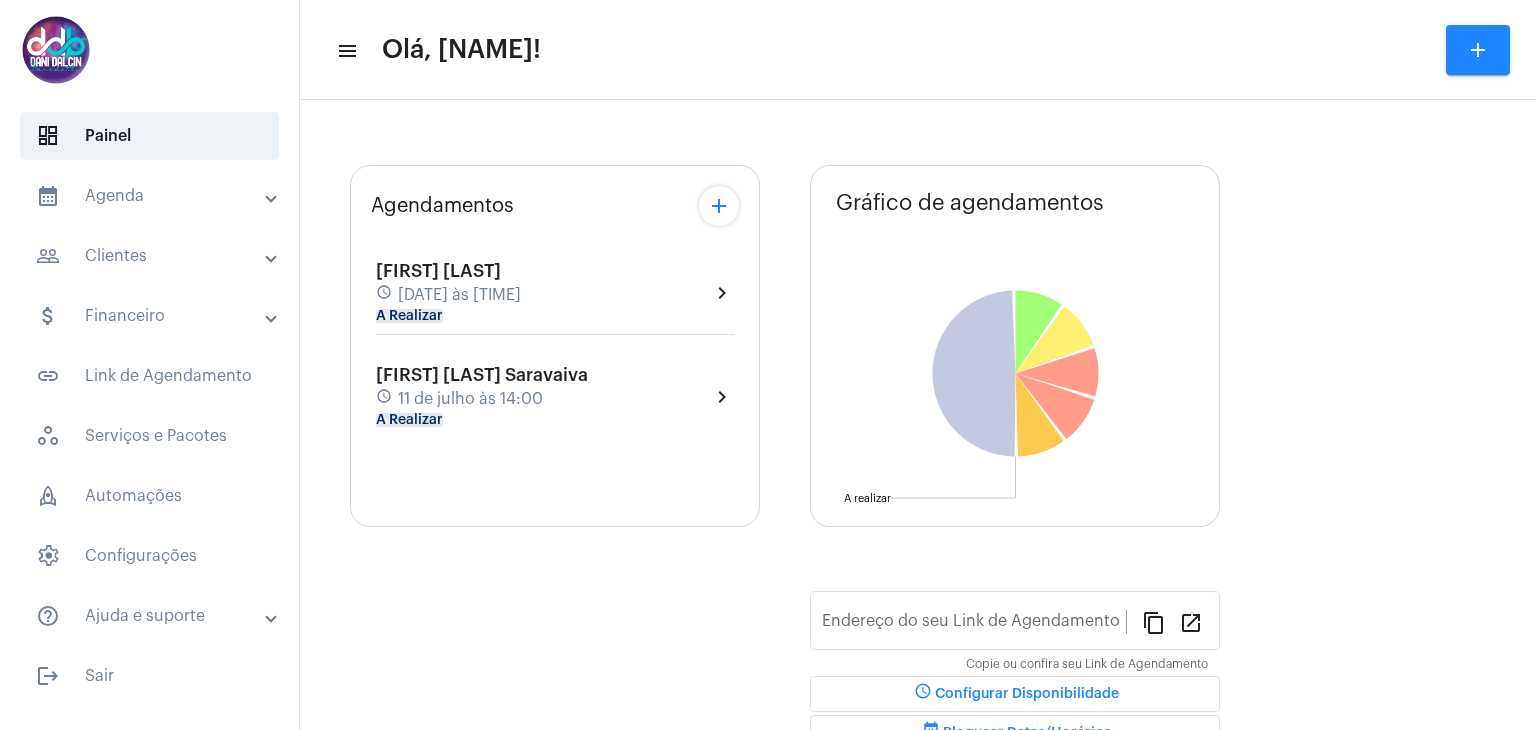 click on "calendar_month_outlined  Agenda" at bounding box center [151, 196] 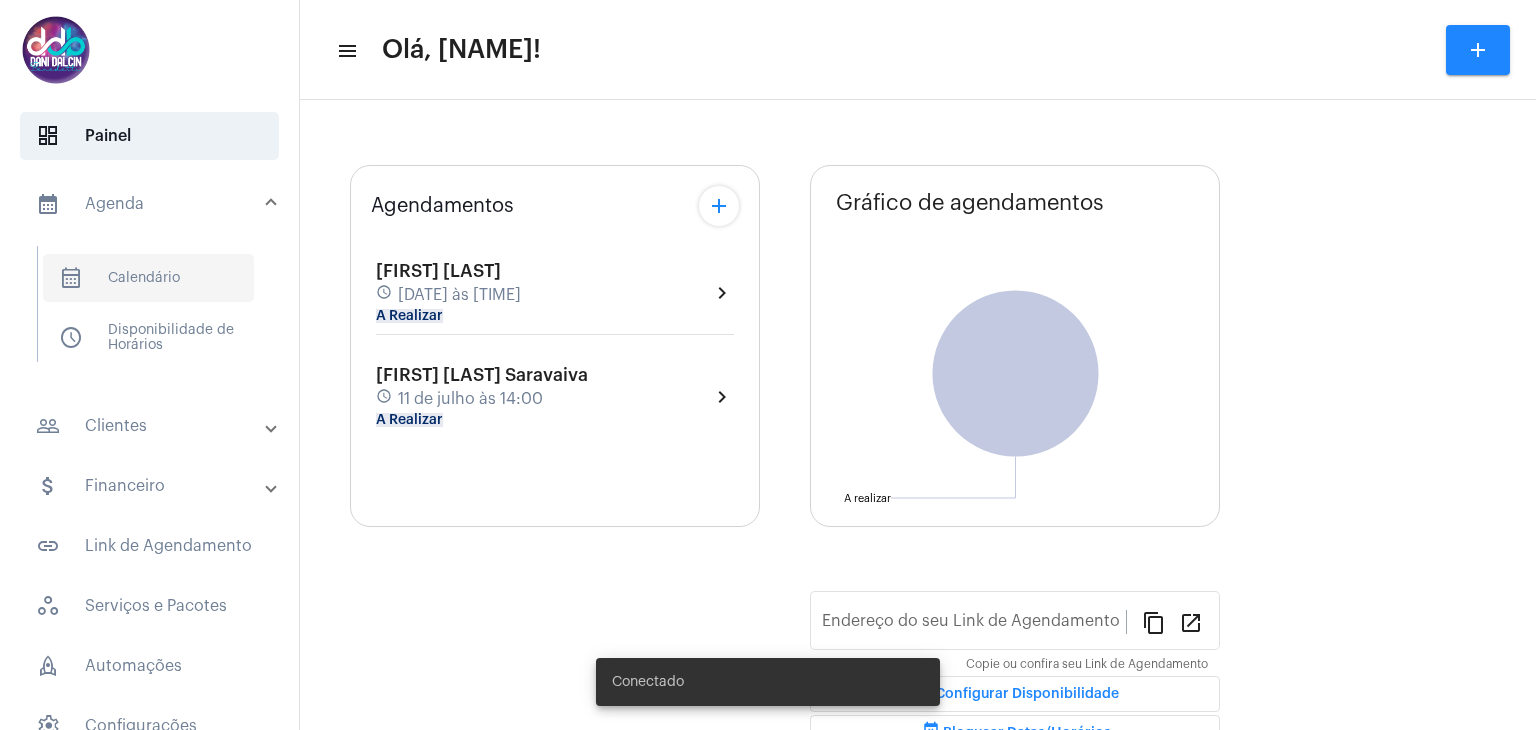 type on "https://neft.com.br/danielle-dalcin-benedetti" 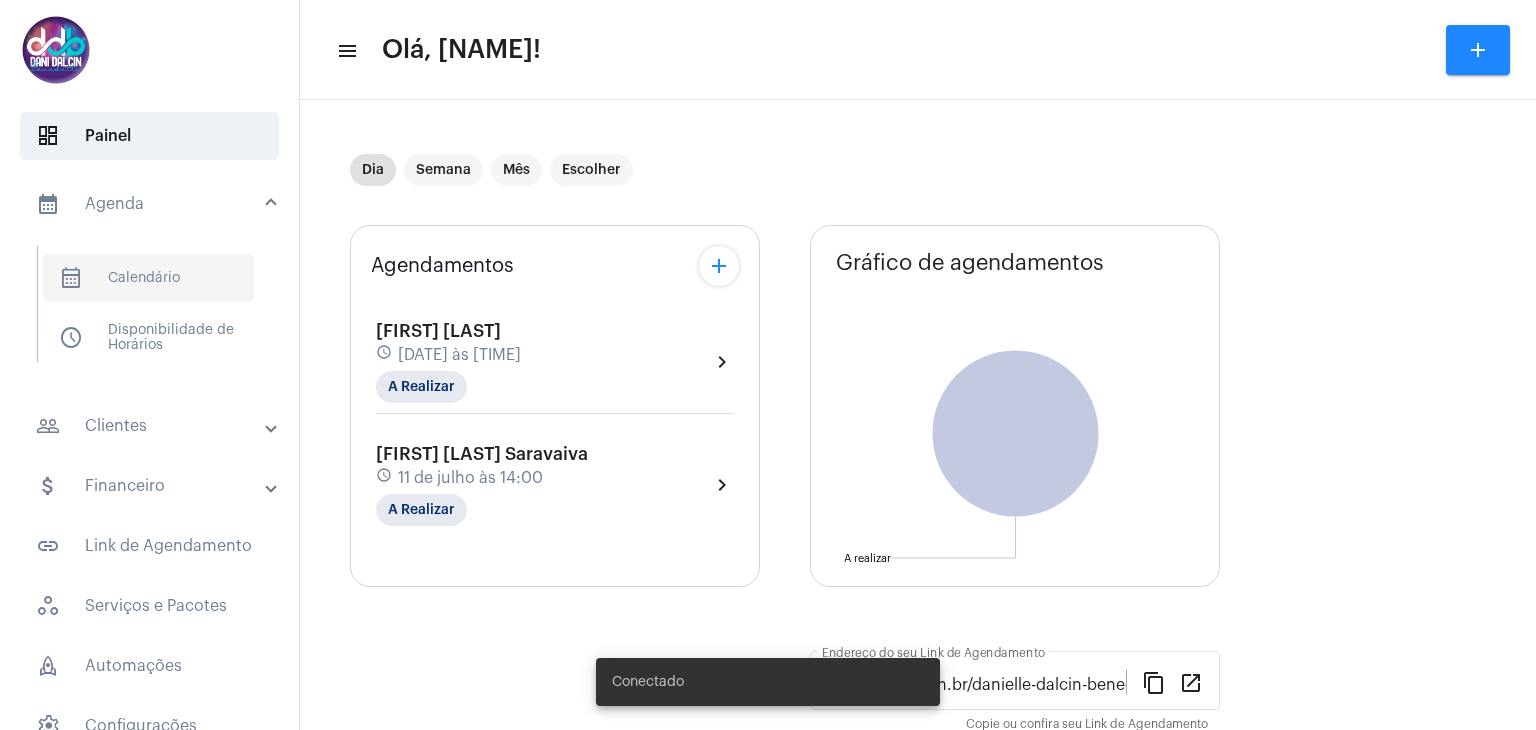 click on "calendar_month_outlined   Calendário" at bounding box center [148, 278] 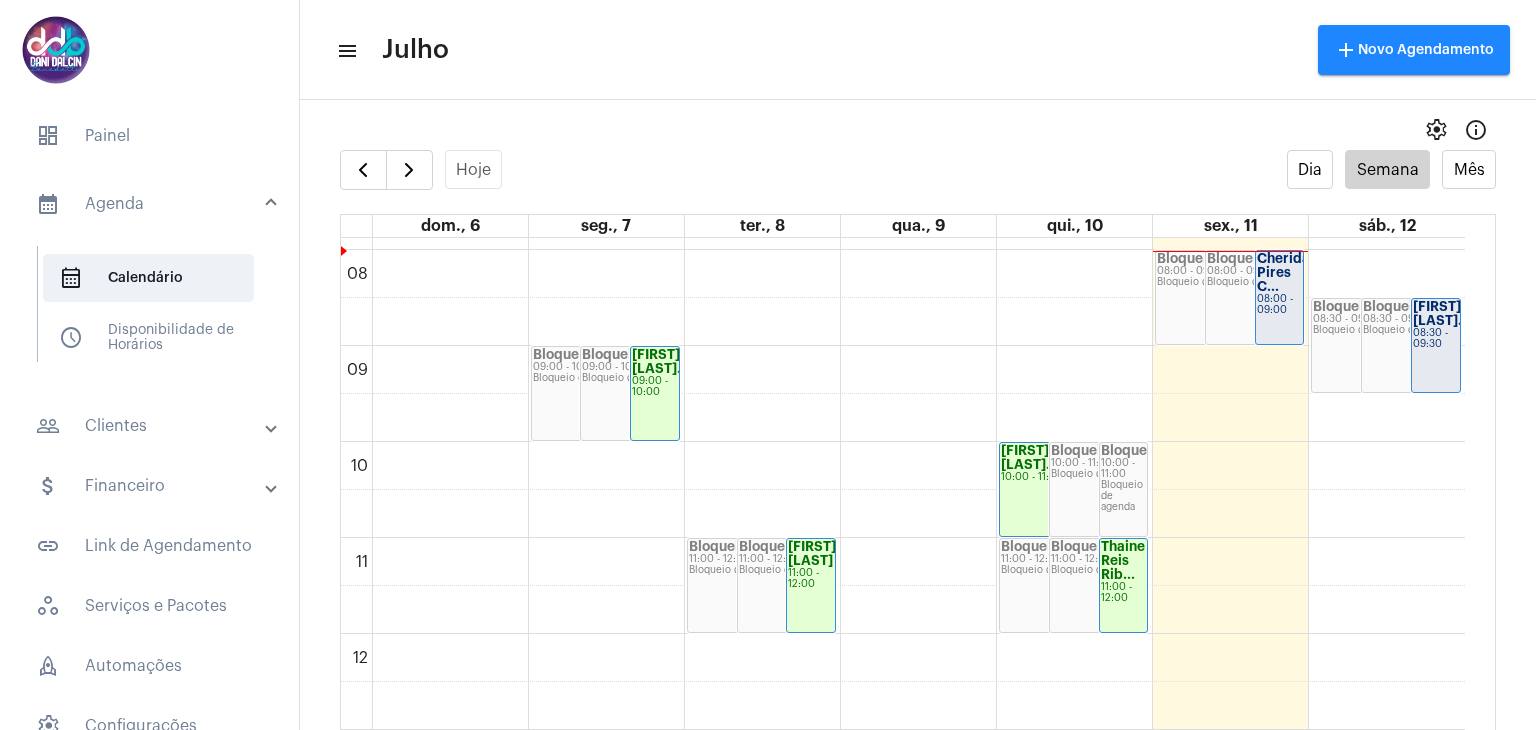 scroll, scrollTop: 671, scrollLeft: 0, axis: vertical 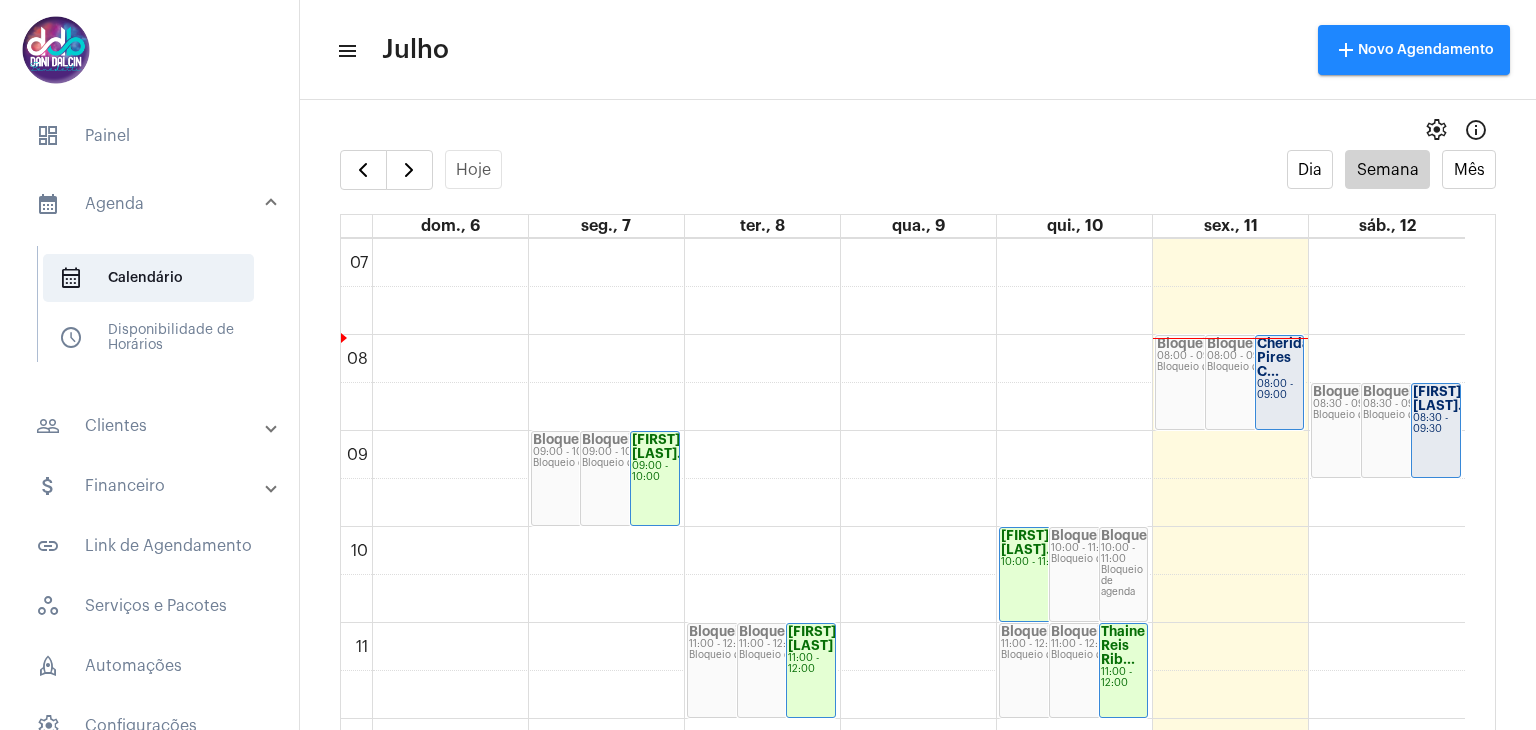 click on "people_outline  Clientes" at bounding box center (151, 426) 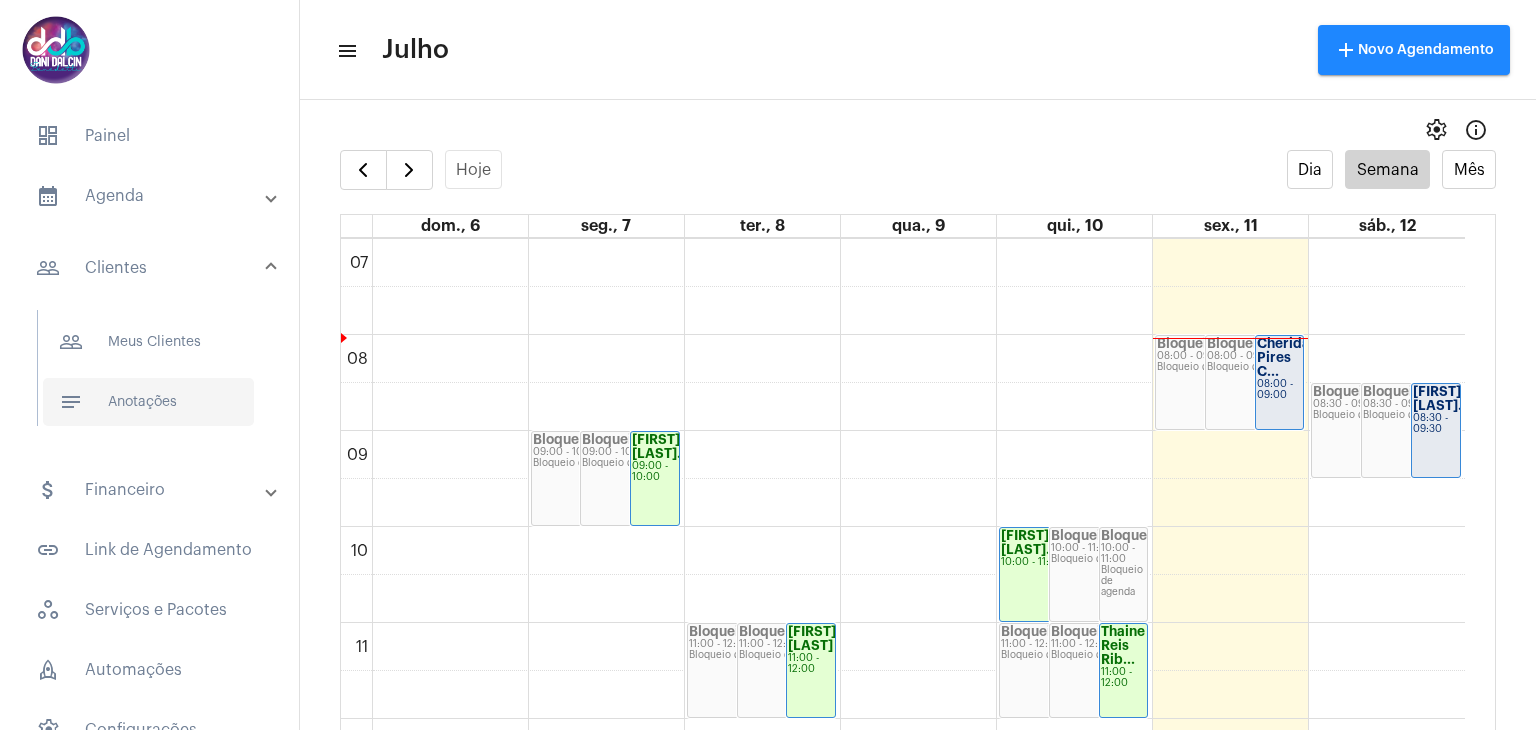 click on "notes  Anotações" at bounding box center (148, 402) 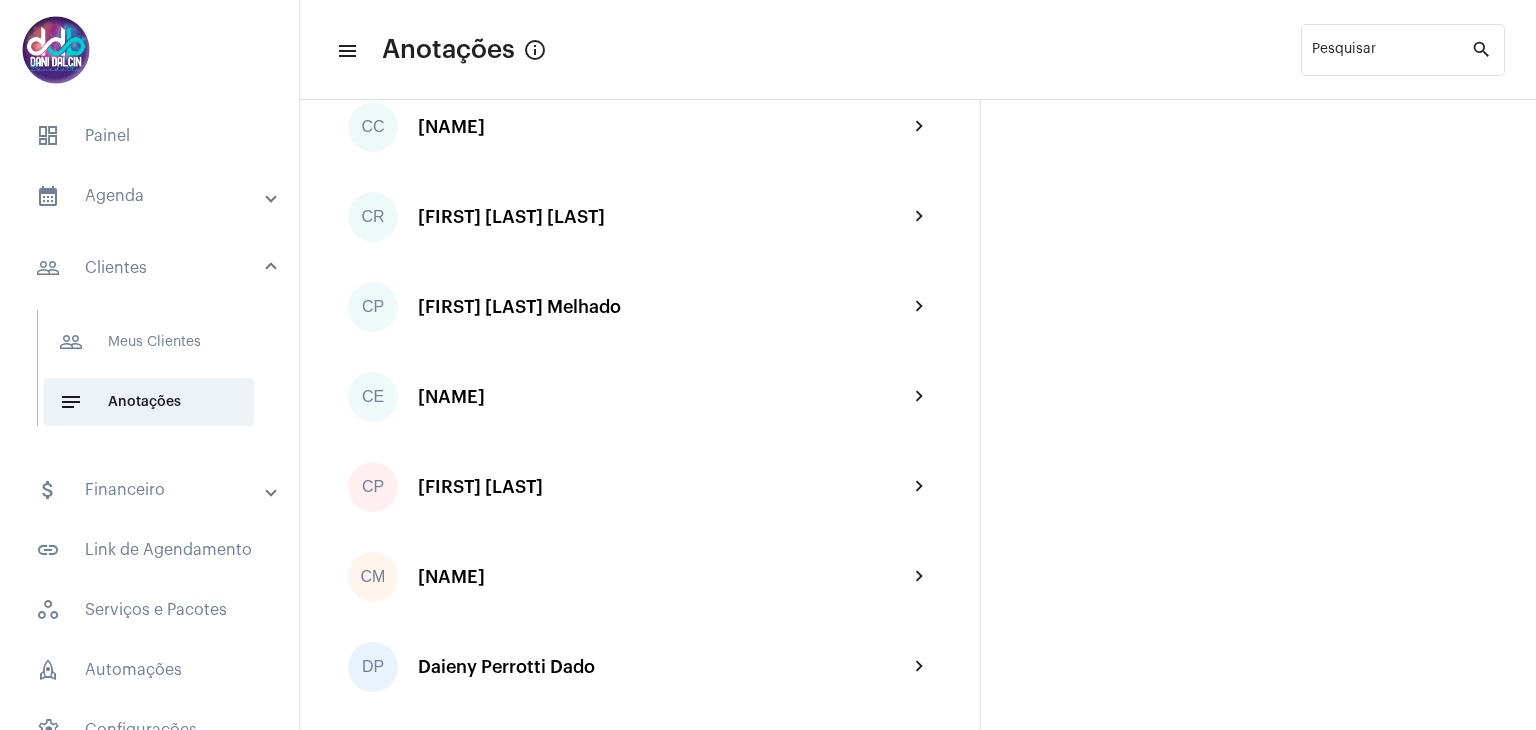 scroll, scrollTop: 800, scrollLeft: 0, axis: vertical 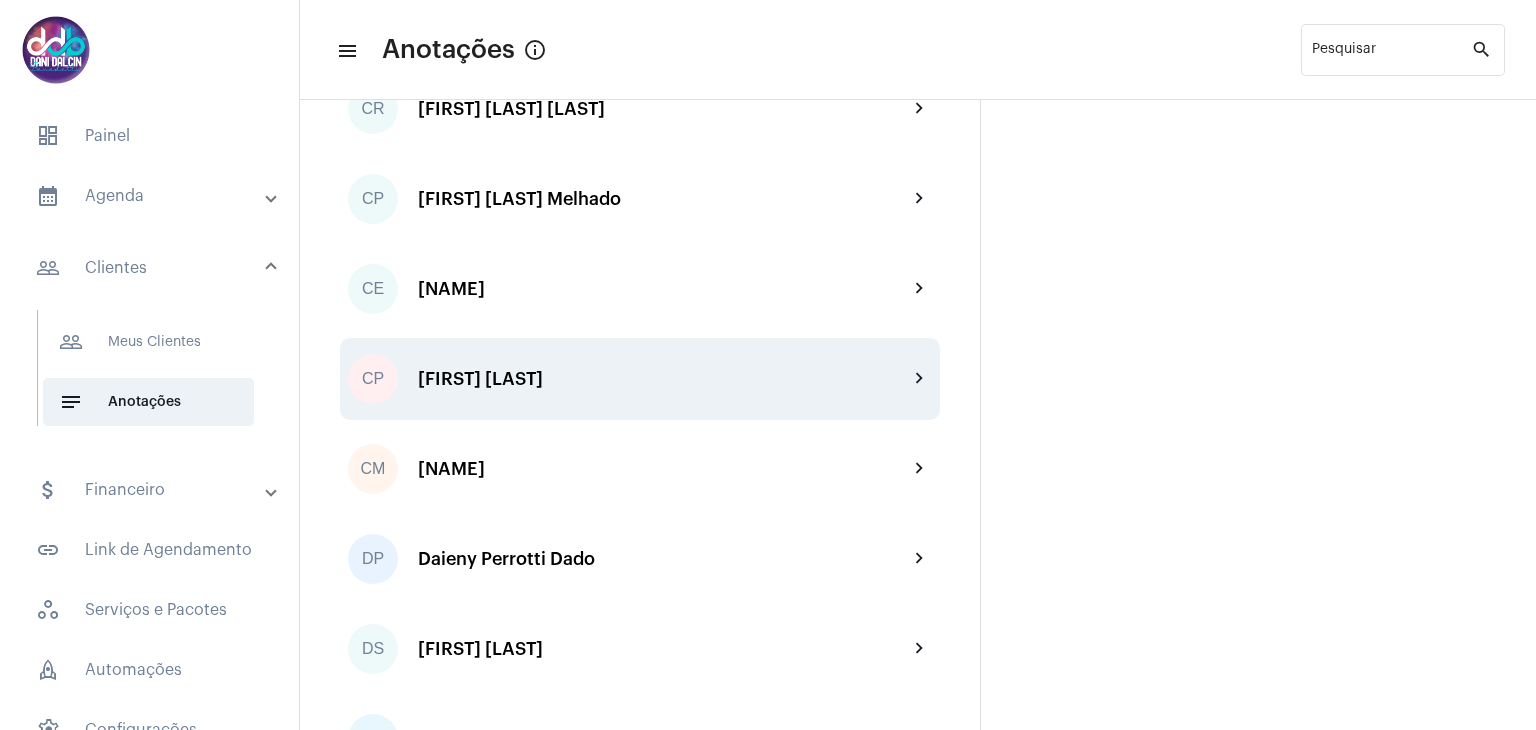 click on "CP Cherida Pires Couto Carvalho . chevron_right" 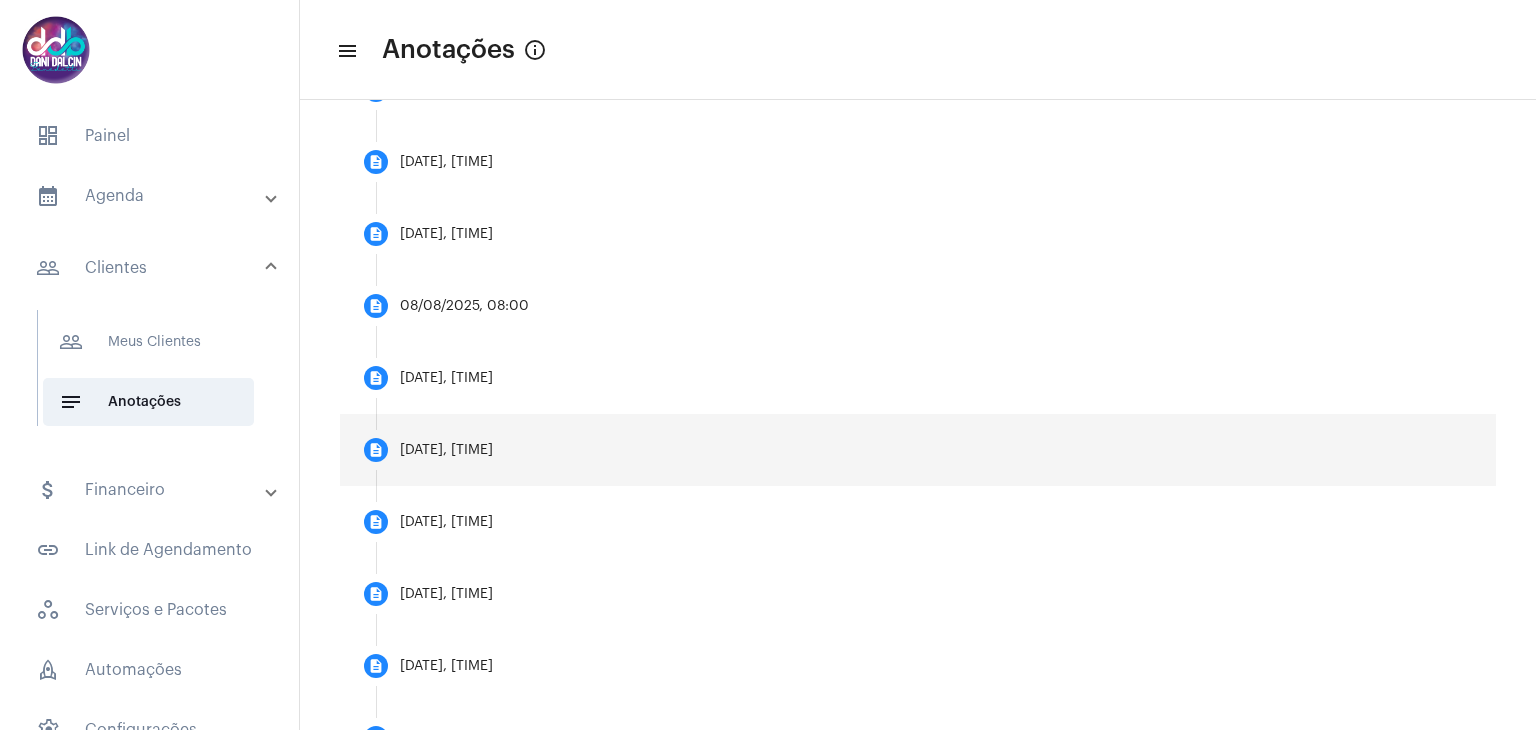 scroll, scrollTop: 900, scrollLeft: 0, axis: vertical 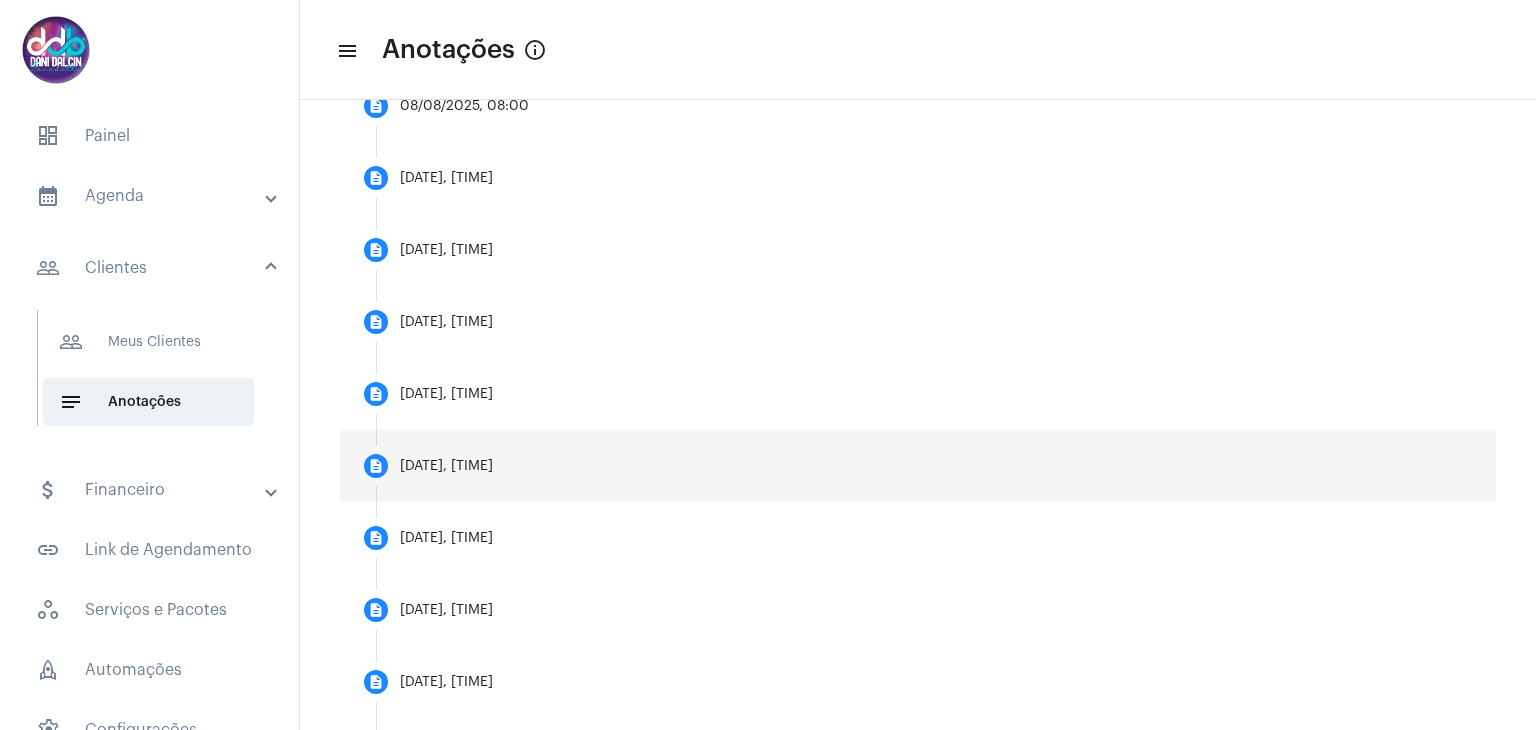 click on "description [DATE], [TIME]" at bounding box center (918, 466) 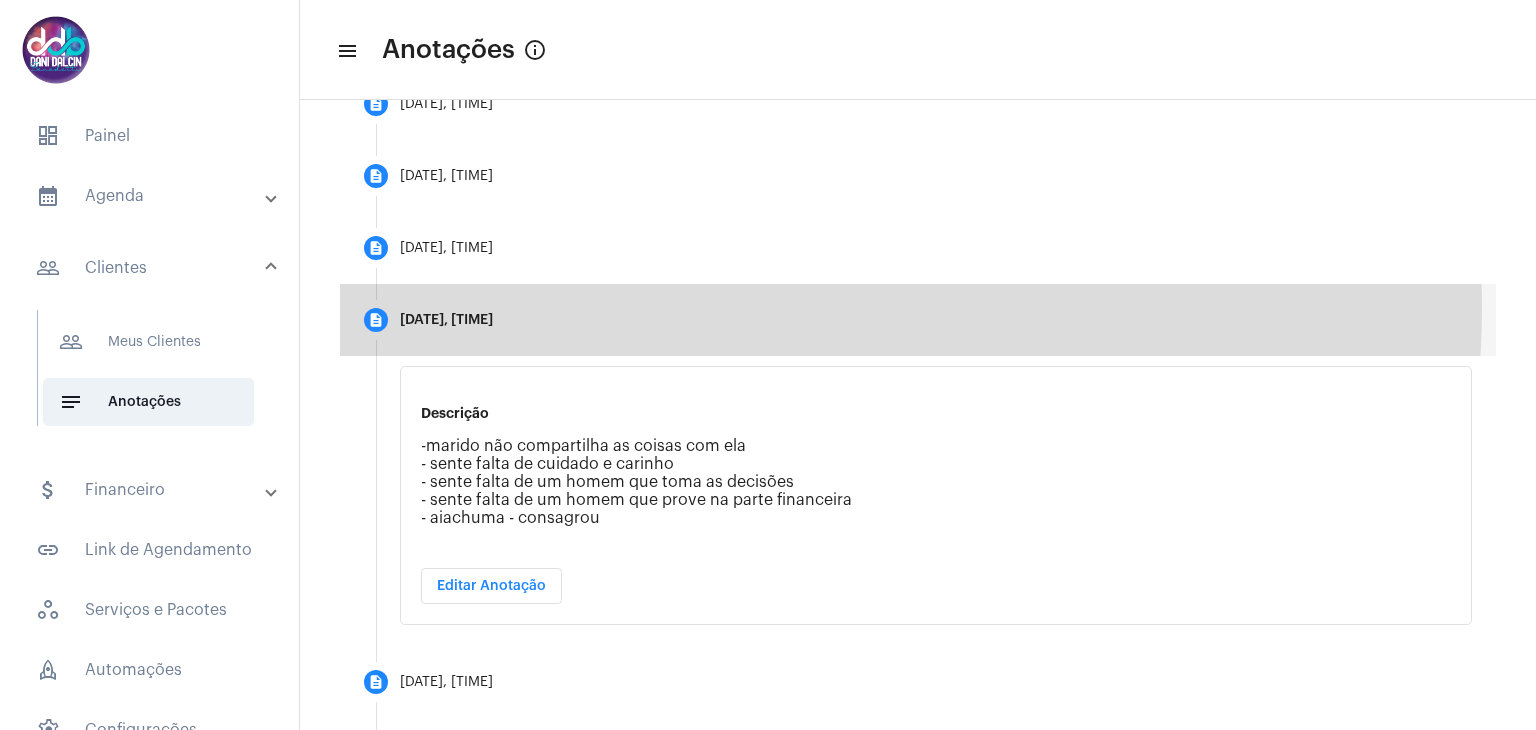 scroll, scrollTop: 854, scrollLeft: 0, axis: vertical 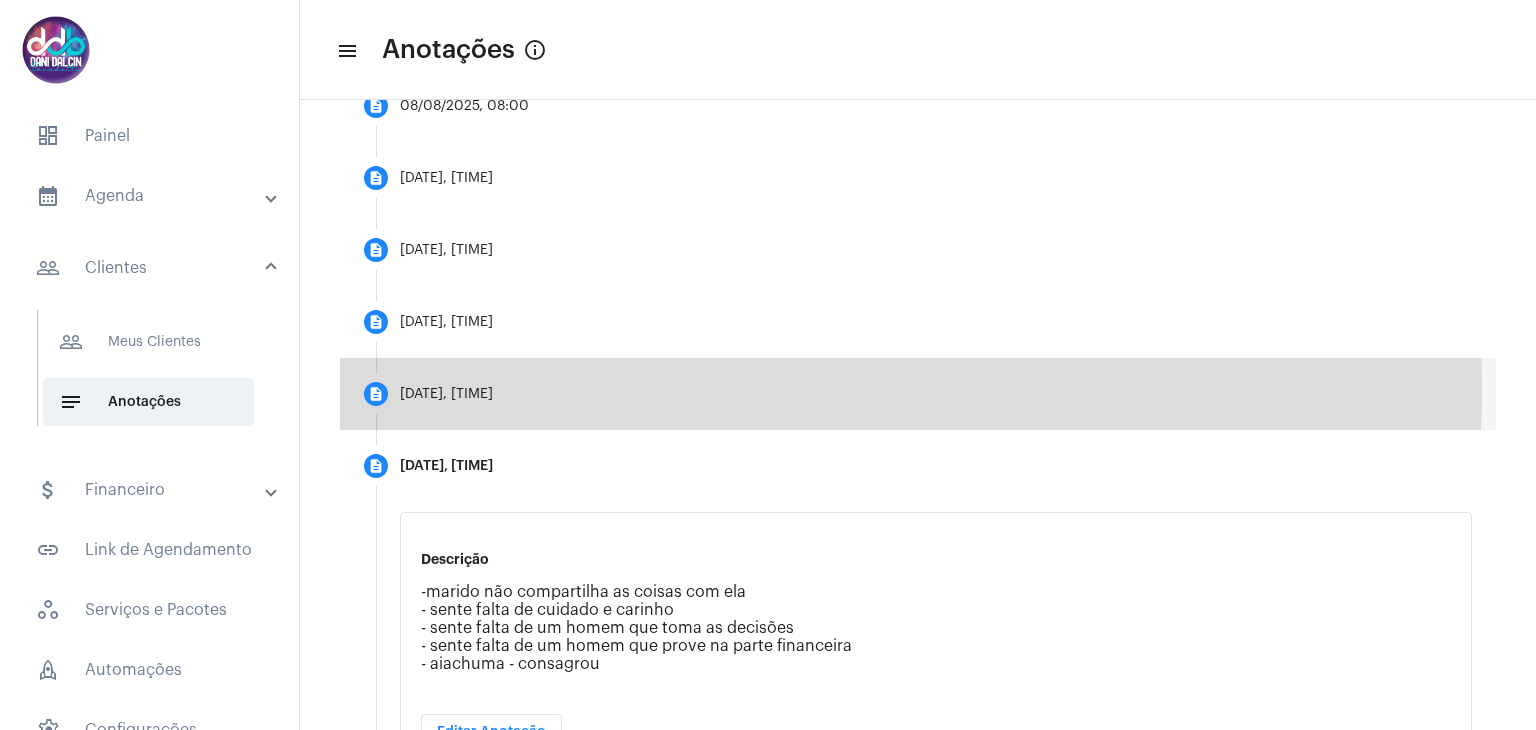 click on "description [DATE], [TIME]" at bounding box center (918, 394) 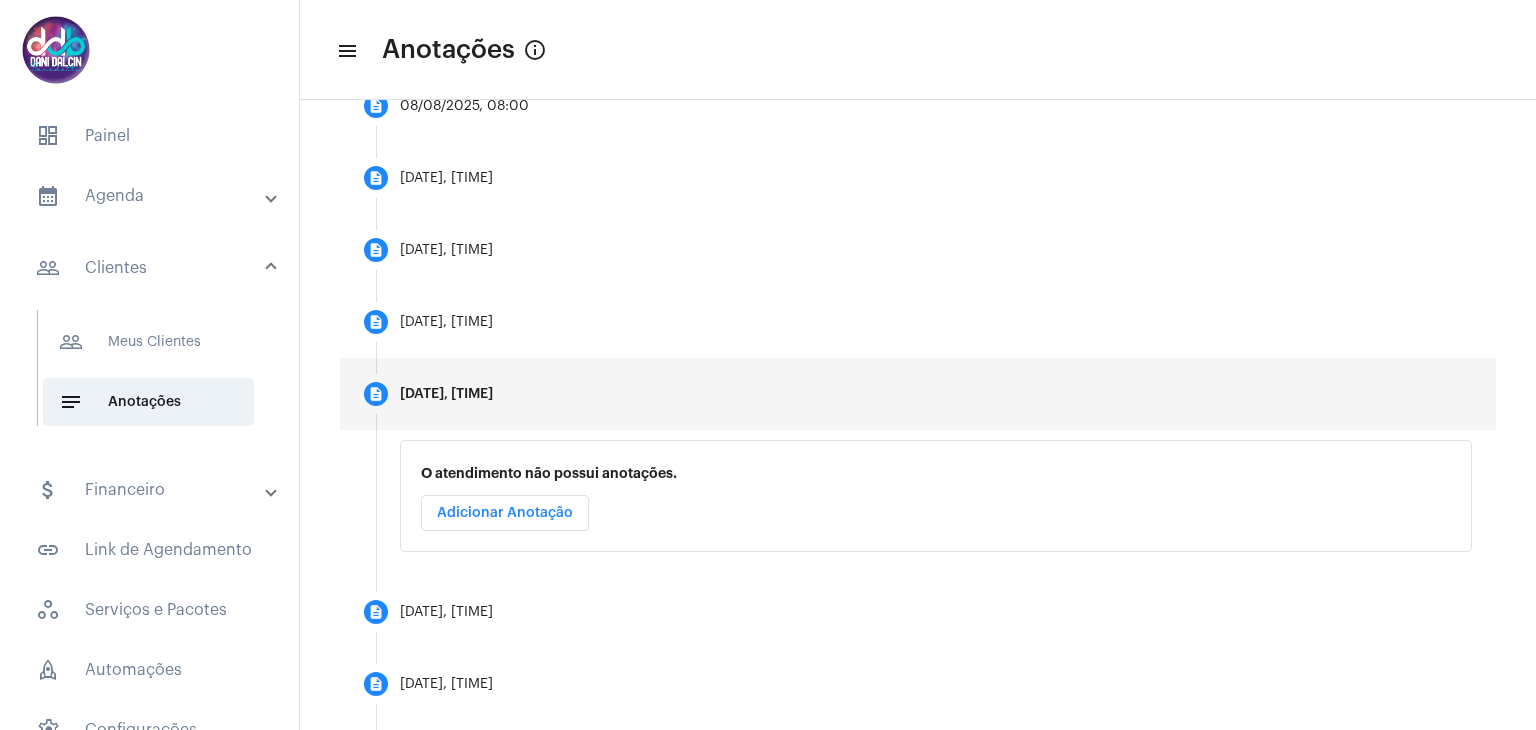 click on "Adicionar Anotação" at bounding box center (505, 513) 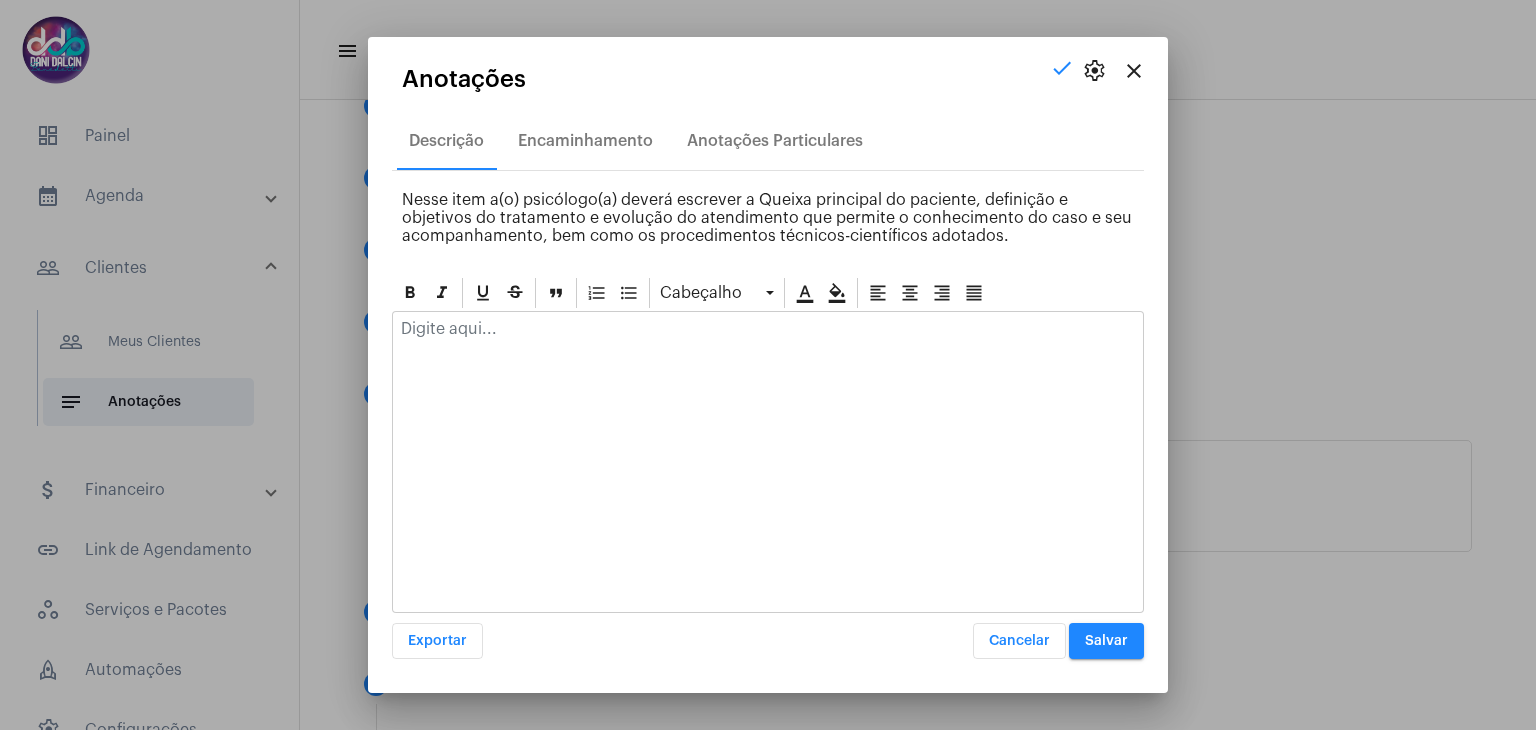 click 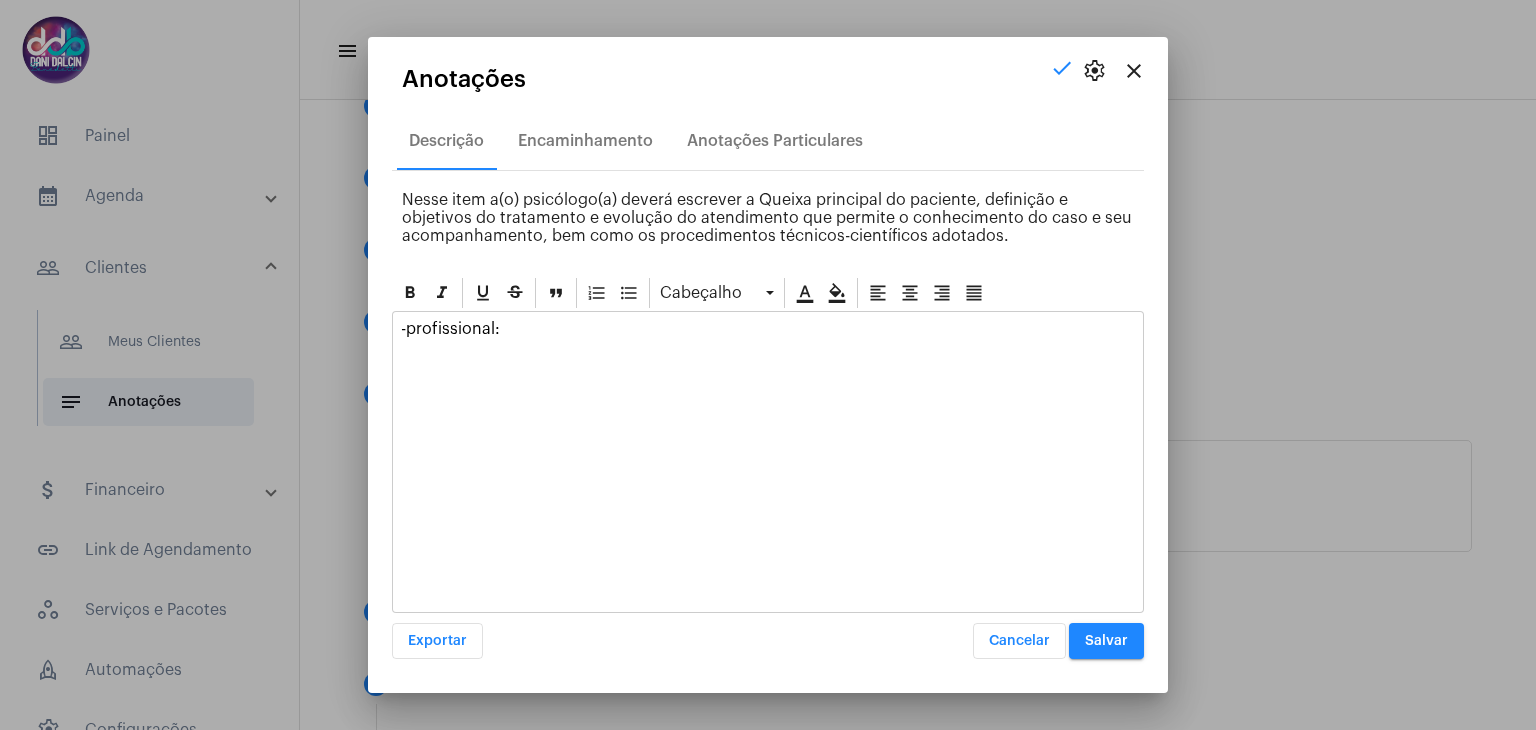 click on "-profissional:" 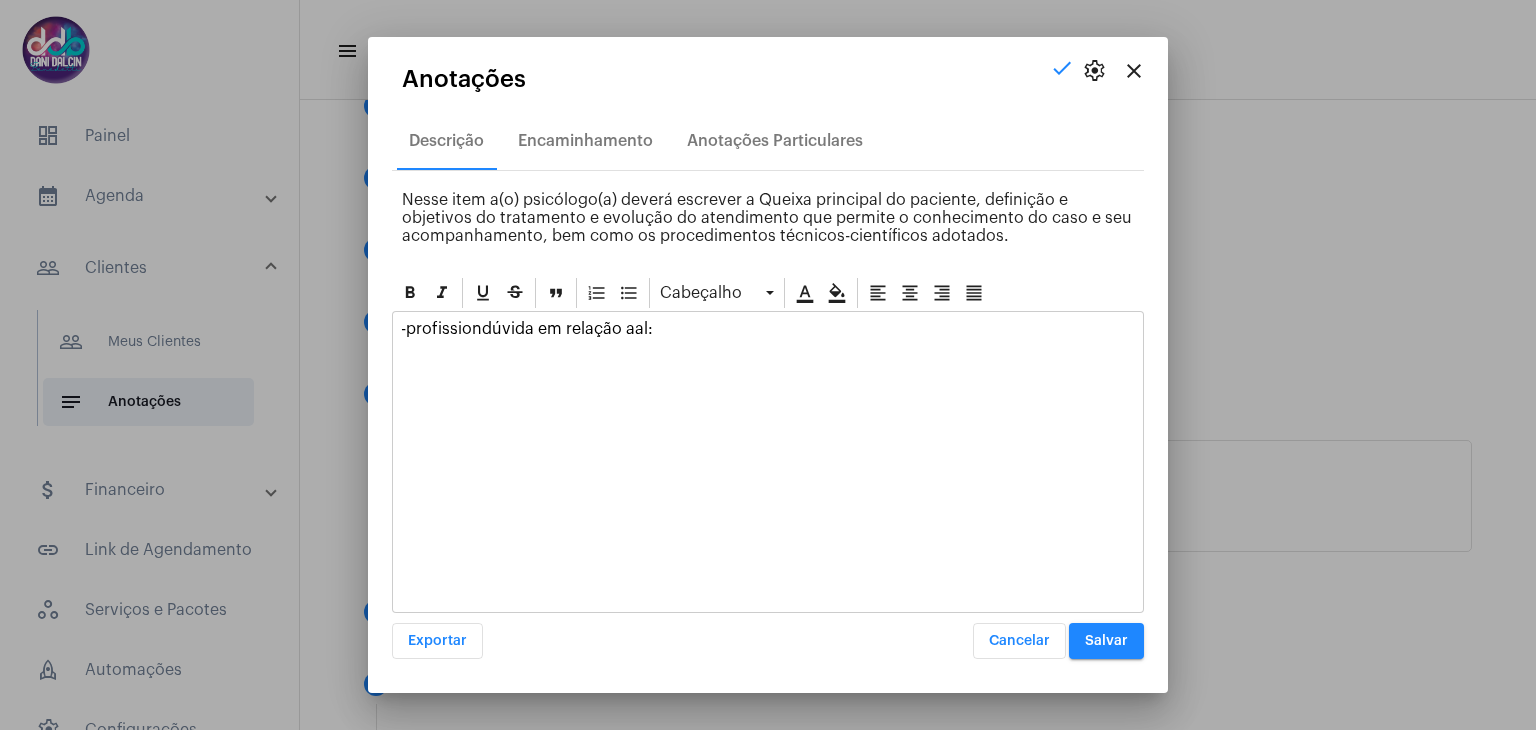 click on "-profissiondúvida em relação aal:" 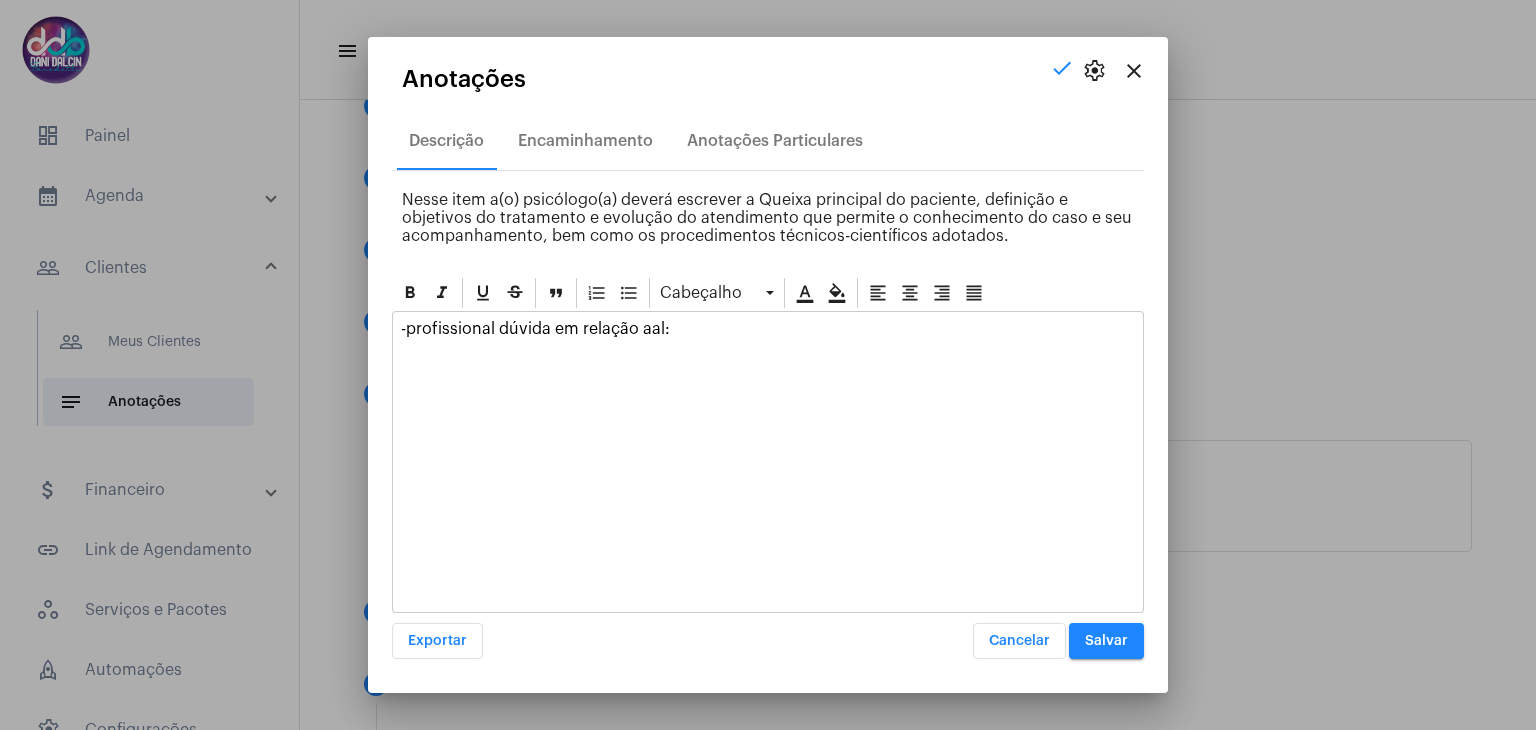 drag, startPoint x: 684, startPoint y: 331, endPoint x: 660, endPoint y: 329, distance: 24.083189 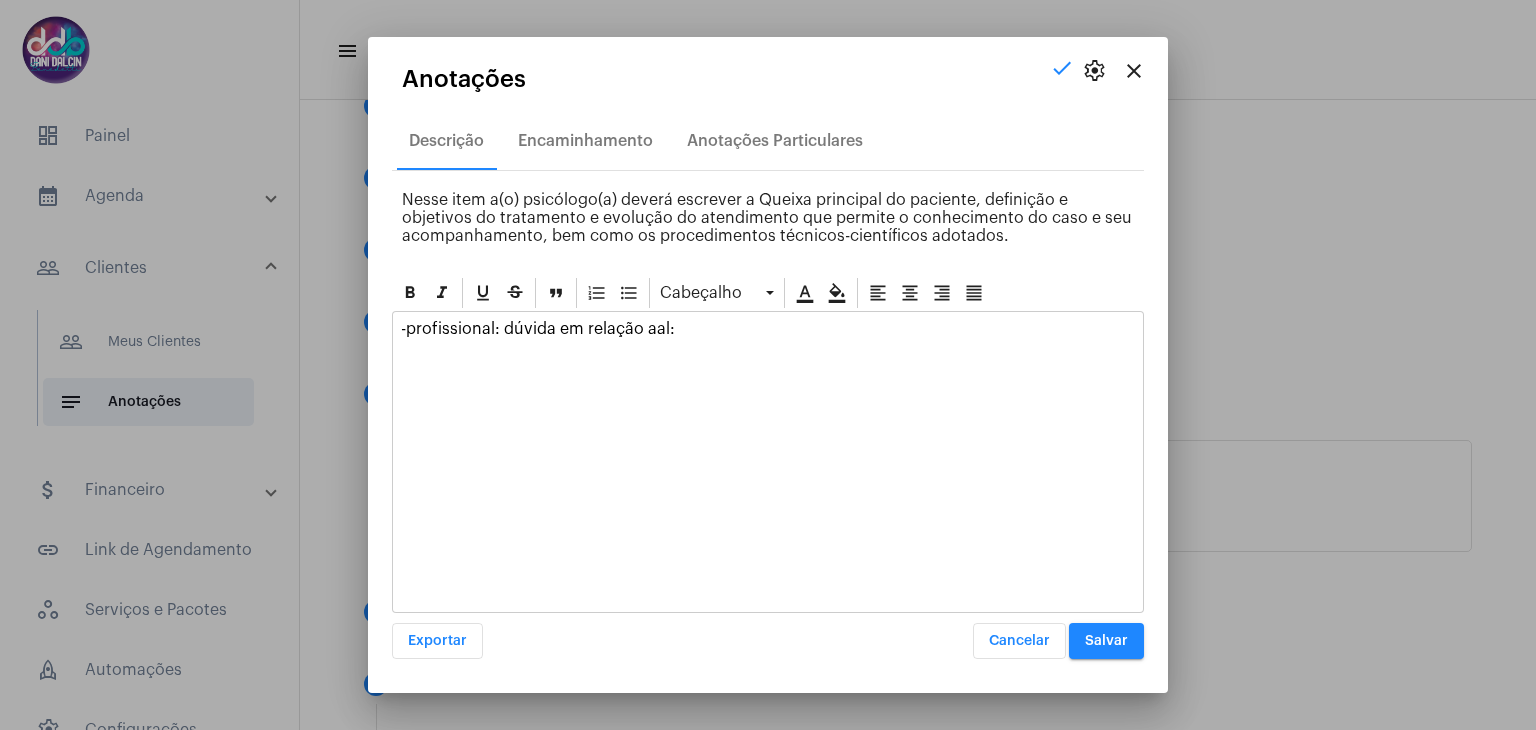 drag, startPoint x: 704, startPoint y: 327, endPoint x: 643, endPoint y: 327, distance: 61 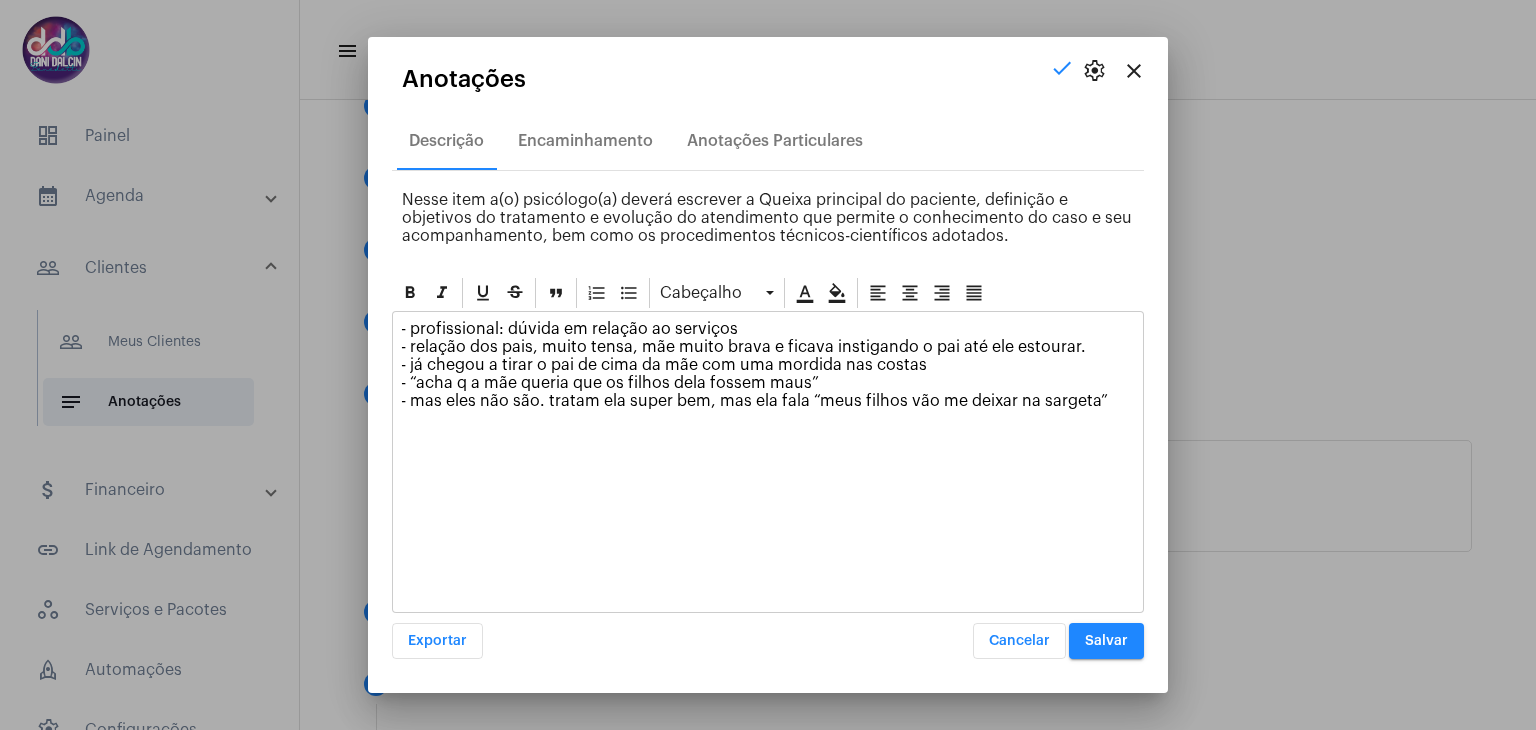 click on "-profissional: dúvida em relação ao serviços - relação dos pais, muito tensa, mãe muito brava e ficava instigando o pai até ele estourar. - já chegou a tirar o pai de cima da mãe com uma mordida nas costas - “acha q a mãe queria que os filhos dela fossem maus” - mas eles não são. tratam ela super bem, mas ela fala “meus filhos vão me deixar na sargeta”" 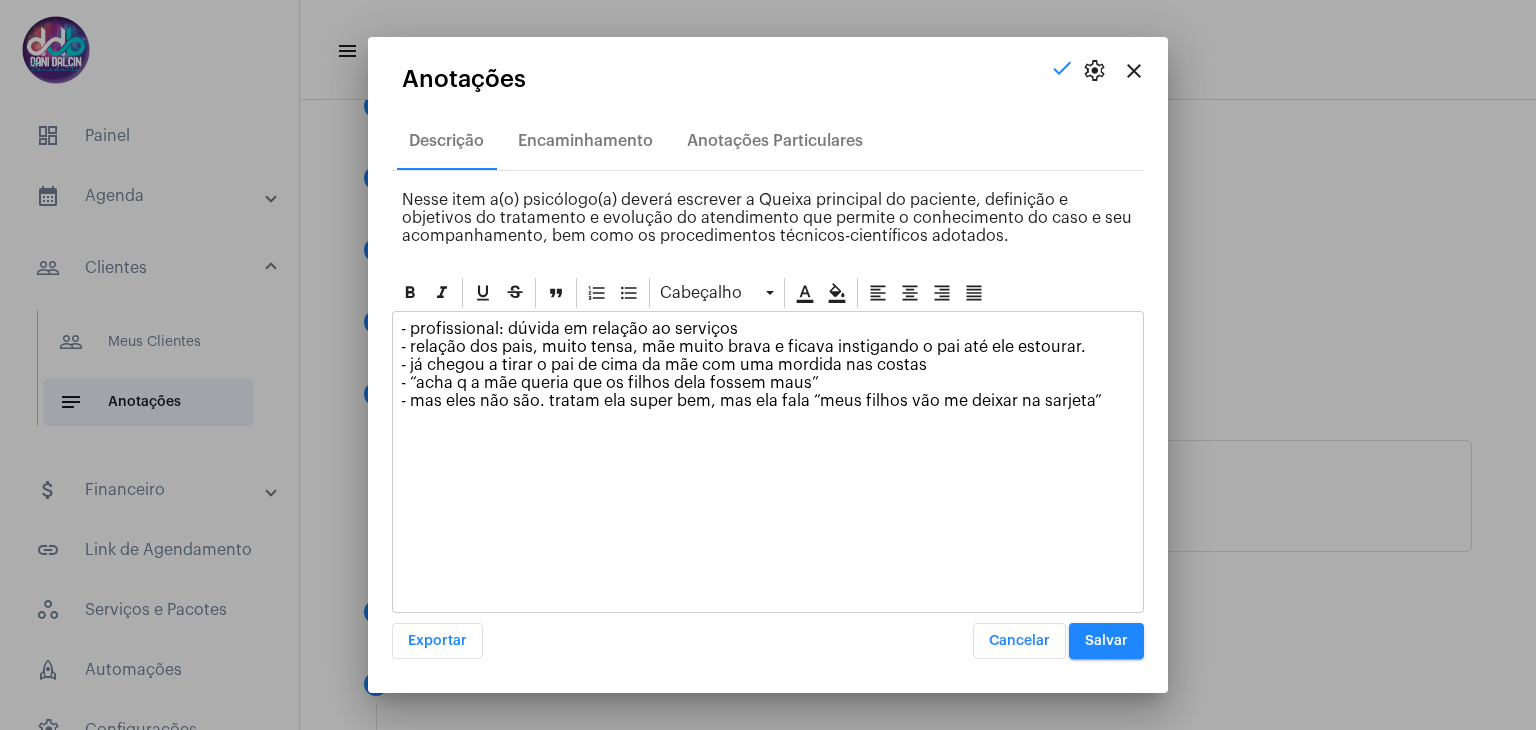 click on "-profissional: dúvida em relação ao serviços - relação dos pais, muito tensa, mãe muito brava e ficava instigando o pai até ele estourar. - já chegou a tirar o pai de cima da mãe com uma mordida nas costas - “acha q a mãe queria que os filhos dela fossem maus” - mas eles não são. tratam ela super bem, mas ela fala “meus filhos vão me deixar na sarjeta”" 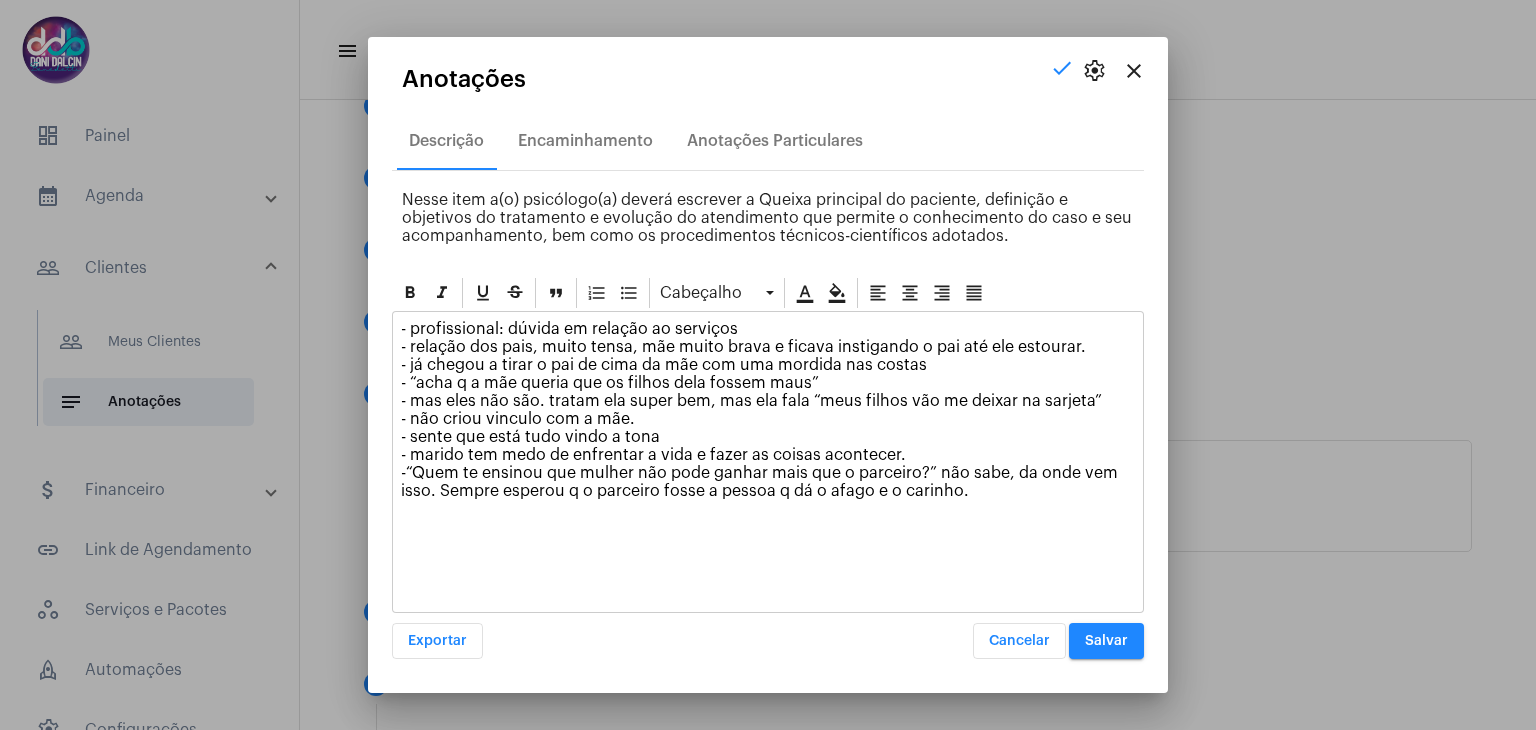 drag, startPoint x: 915, startPoint y: 489, endPoint x: 368, endPoint y: 466, distance: 547.48334 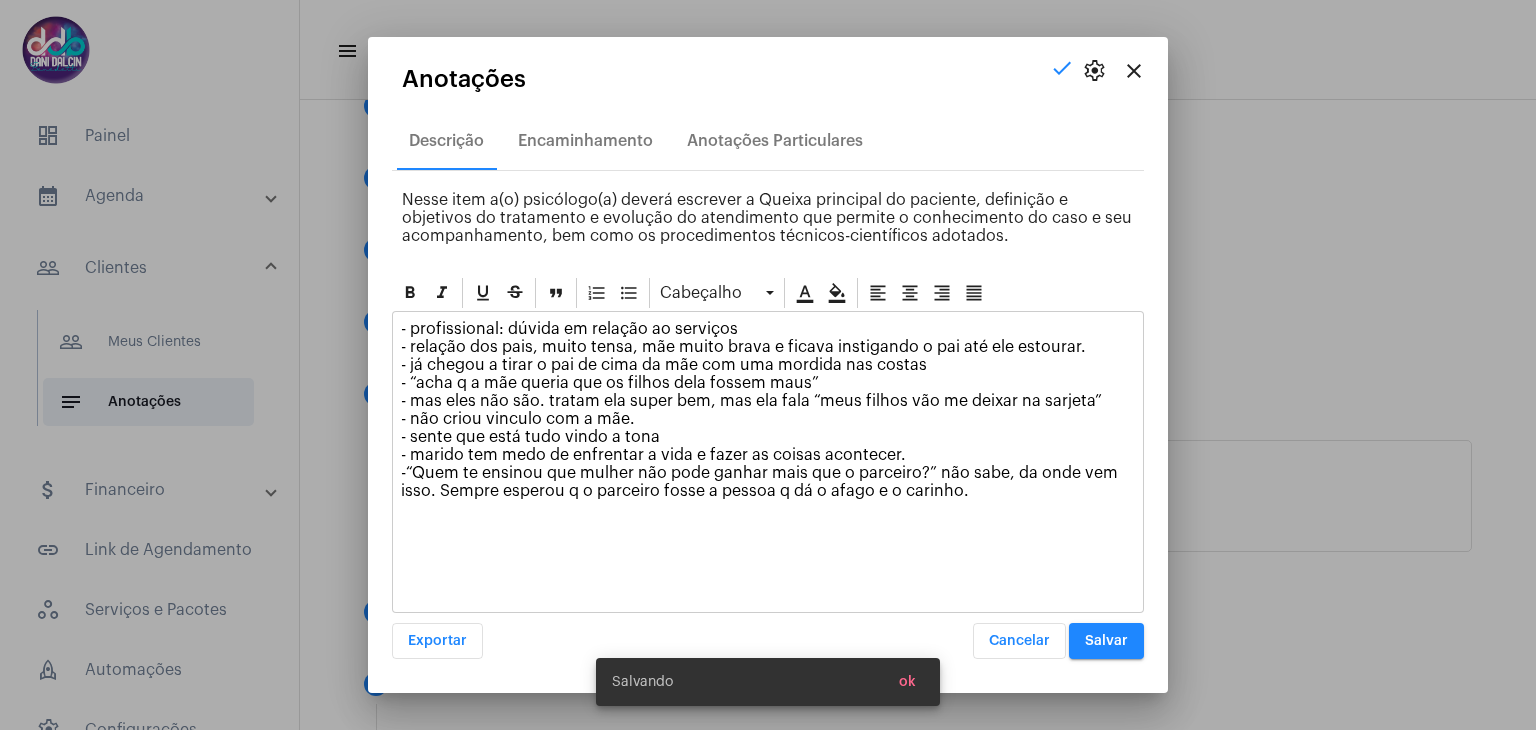 click on "-profissional:dúvida em relação ao serviços - relação dos pais, muito tensa, mãe muito brava e ficava instigando o pai até ele estourar. - já chegou a tirar o pai de cima da mãe com uma mordida nas costas - “acha q a mãe queria que os filhos dela fossem maus” - mas eles não são. tratam ela super bem, mas ela fala “meus filhos vão me deixar na sarjeta” - não criou vinculo com a mãe. - sente que está tudo vindo a tona - marido tem medo de enfrentar a vida e fazer as coisas acontecer. -“Quem te ensinou que mulher não pode ganhar mais que o parceiro?” não sabe, da onde vem isso. Sempre esperou q o parceiro fosse a pessoa q dá o afago e o carinho." 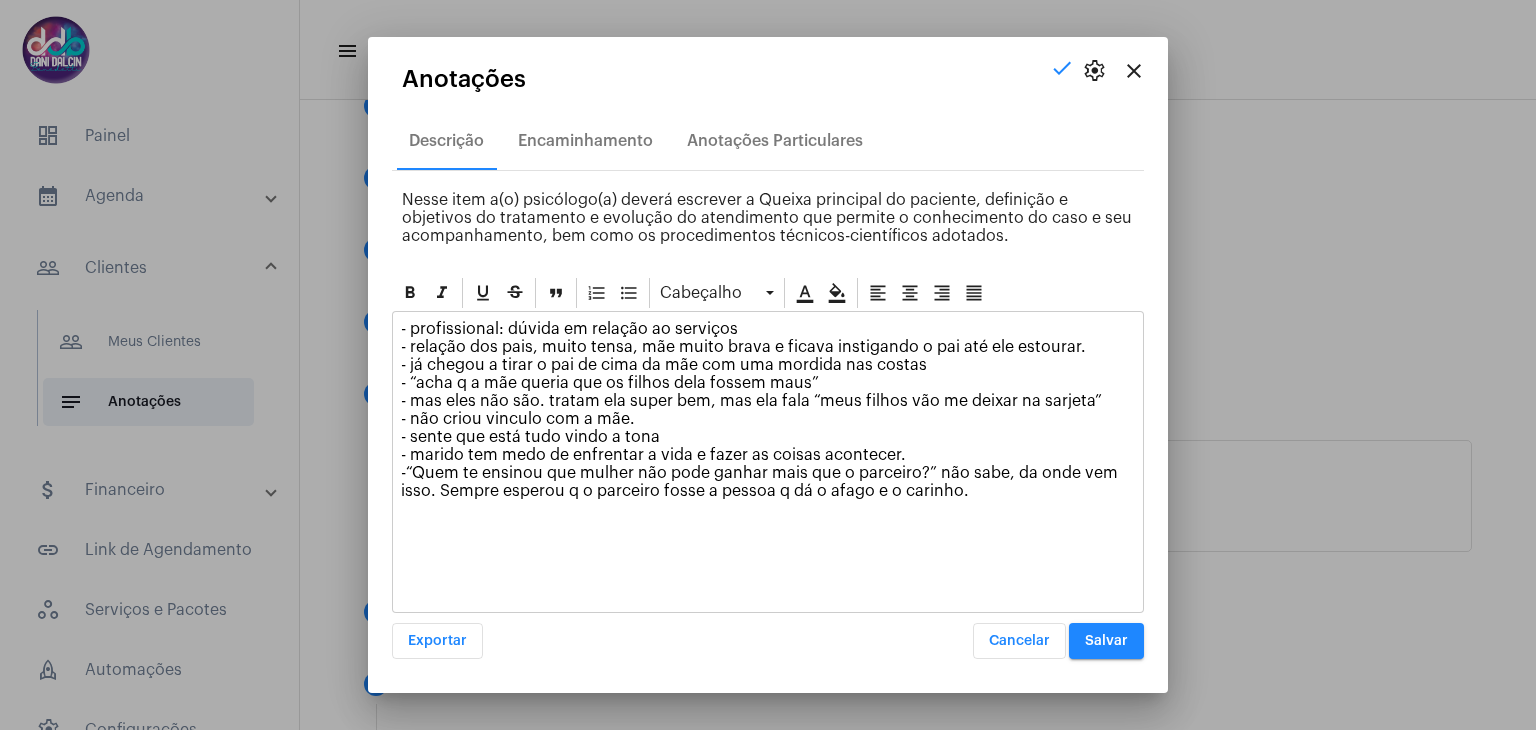 click on "-profissional:dúvida em relação ao serviços - relação dos pais, muito tensa, mãe muito brava e ficava instigando o pai até ele estourar. - já chegou a tirar o pai de cima da mãe com uma mordida nas costas - “acha q a mãe queria que os filhos dela fossem maus” - mas eles não são. tratam ela super bem, mas ela fala “meus filhos vão me deixar na sarjeta” - não criou vinculo com a mãe. - sente que está tudo vindo a tona - marido tem medo de enfrentar a vida e fazer as coisas acontecer. -“Quem te ensinou que mulher não pode ganhar mais que o parceiro?” não sabe, da onde vem isso. Sempre esperou q o parceiro fosse a pessoa q dá o afago e o carinho." 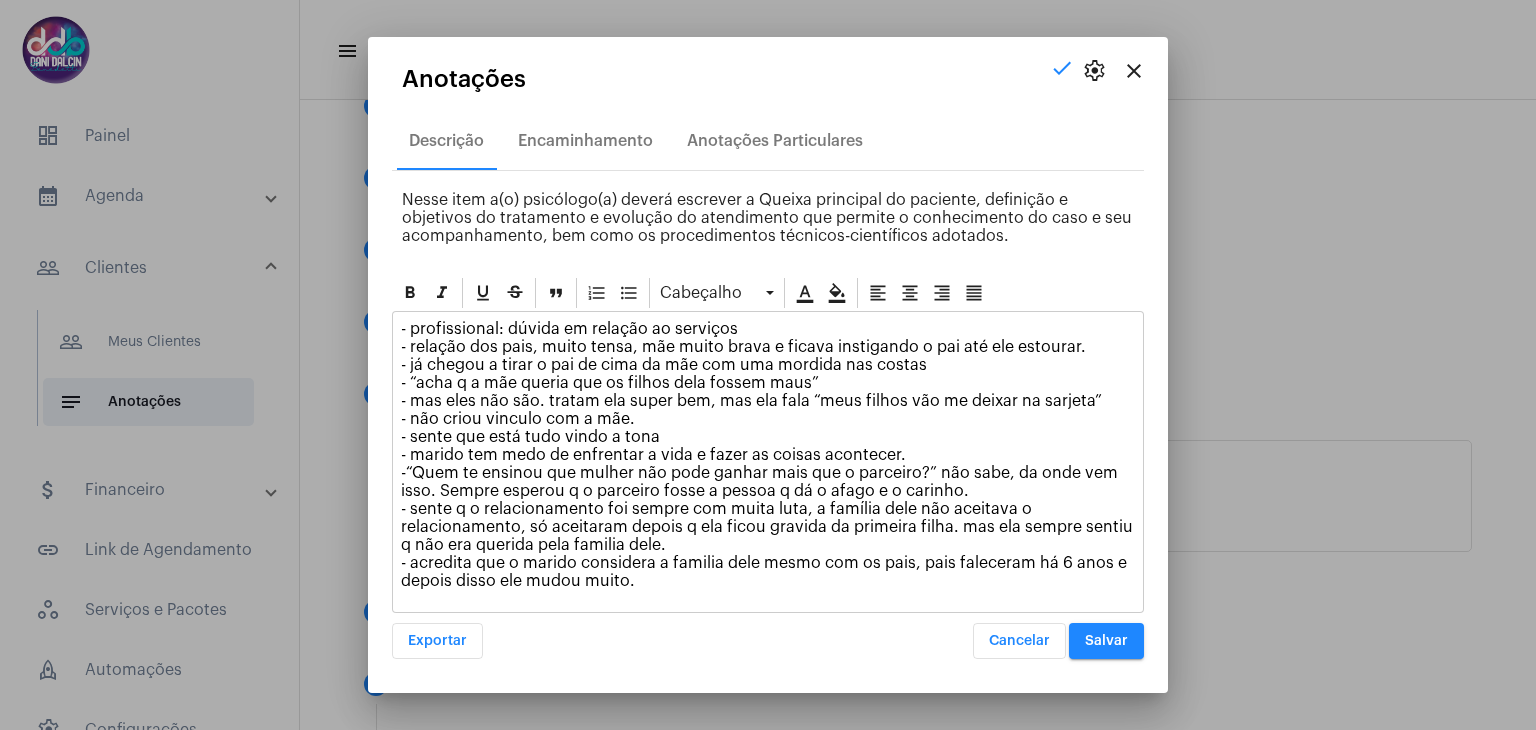 drag, startPoint x: 646, startPoint y: 571, endPoint x: 396, endPoint y: 502, distance: 259.34726 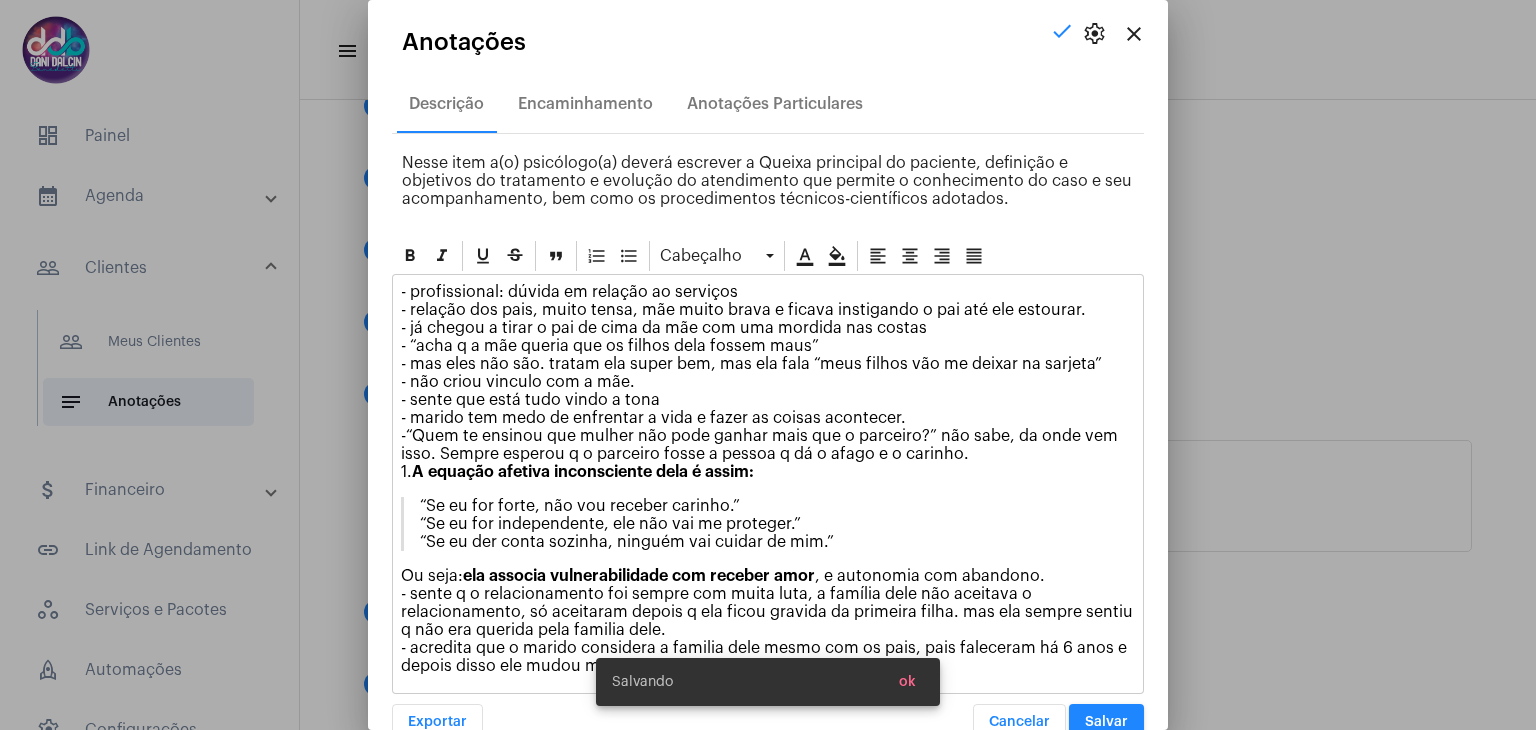 scroll, scrollTop: 35, scrollLeft: 0, axis: vertical 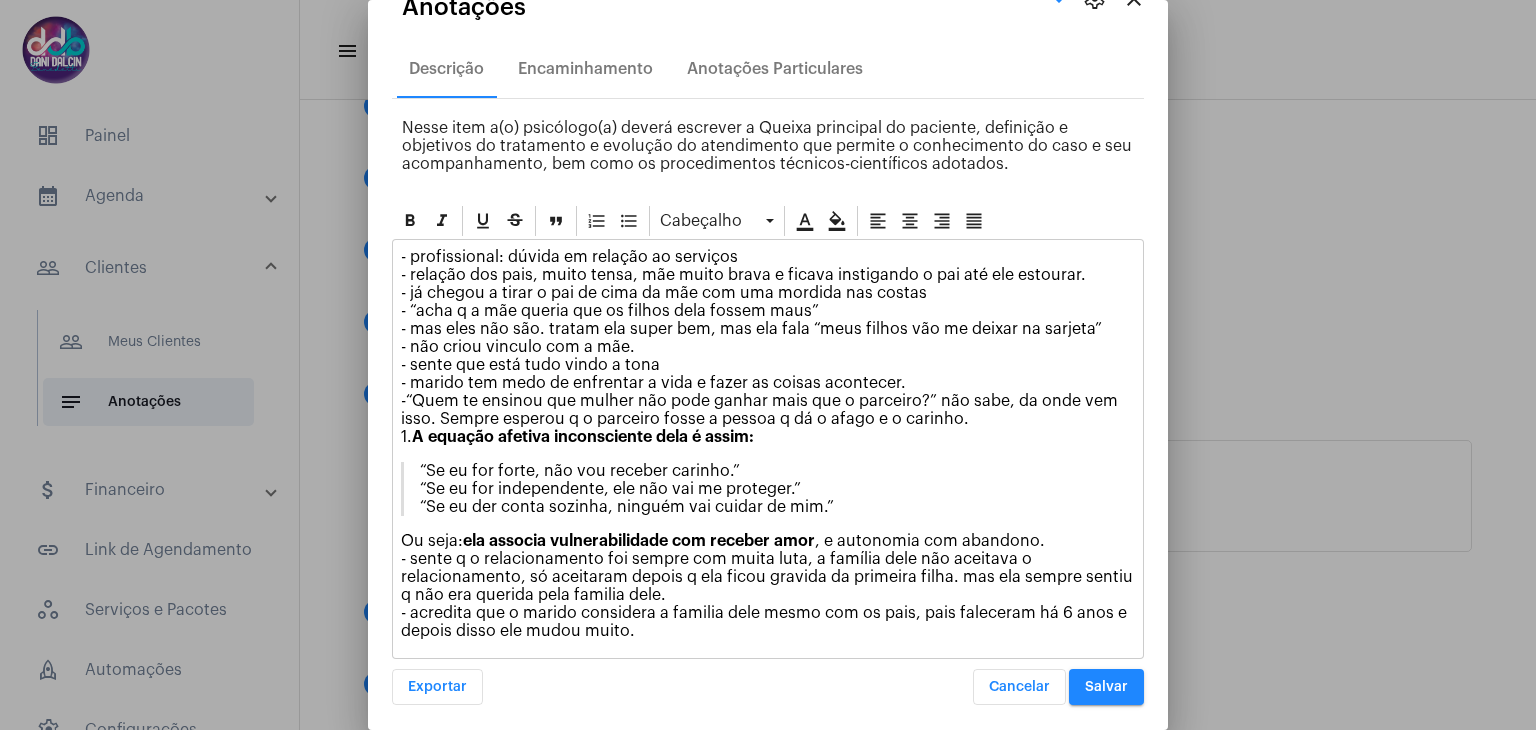 click on "- profissional: dúvida em relação ao serviços - relação dos pais, muito tensa, mãe muito brava e ficava instigando o pai até ele estourar. - já chegou a tirar o pai de cima da mãe com uma mordida nas costas - “acha q a mãe queria que os filhos dela fossem maus” - mas eles não são. tratam ela super bem, mas ela fala “meus filhos vão me deixar na sarjeta” - não criou vinculo com a mãe. - sente que está tudo vindo a tona - marido tem medo de enfrentar a vida e fazer as coisas acontecer. -“Quem te ensinou que mulher não pode ganhar mais que o parceiro?” não sabe, da onde vem isso. Sempre esperou q o parceiro fosse a pessoa q dá o afago e o carinho.  1.  A equação afetiva inconsciente dela é assim: “Se eu for forte, não vou receber carinho.” “Se eu for independente, ele não vai me proteger.” “Se eu der conta sozinha, ninguém vai cuidar de mim.” Ou seja:  ela associa vulnerabilidade com receber amor , e autonomia com abandono." 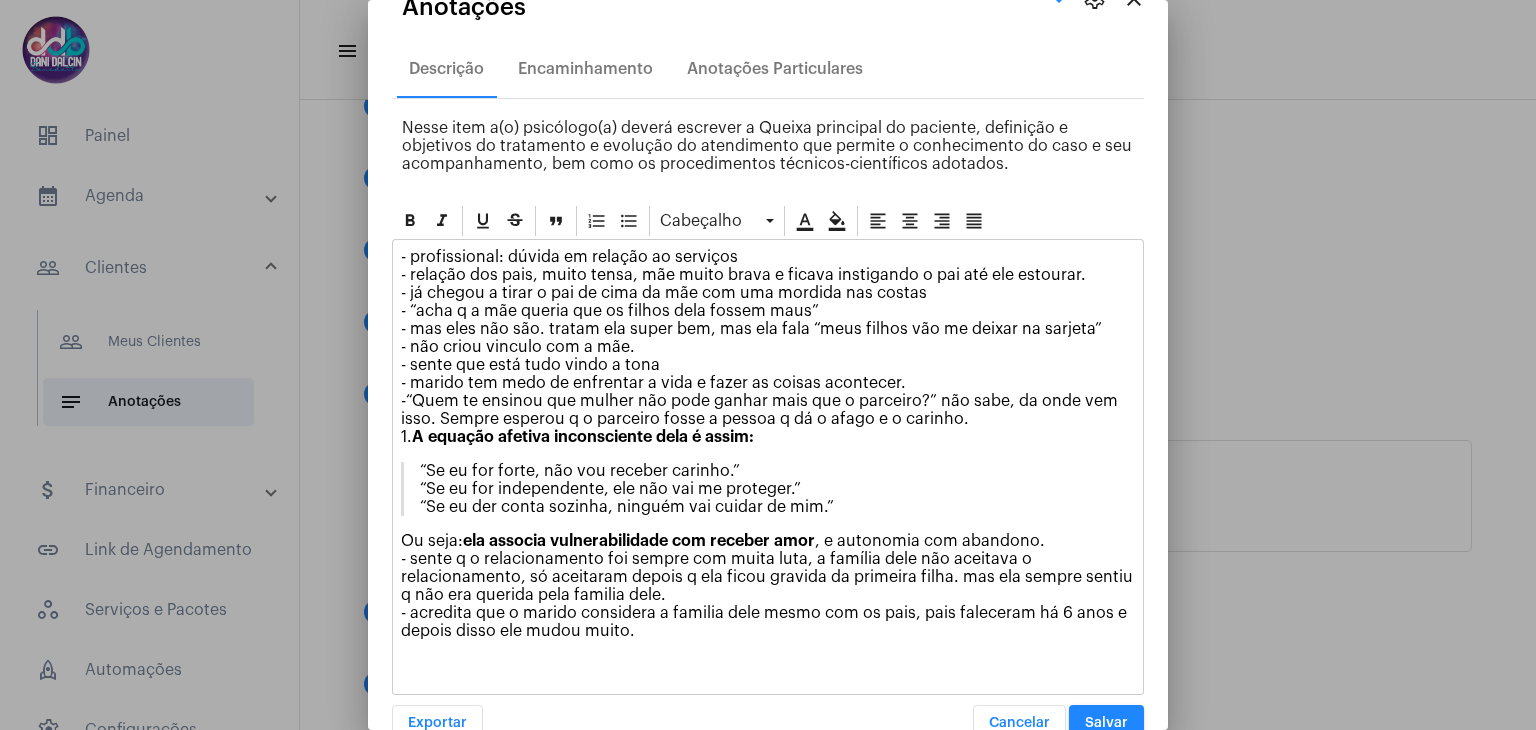 scroll, scrollTop: 144, scrollLeft: 0, axis: vertical 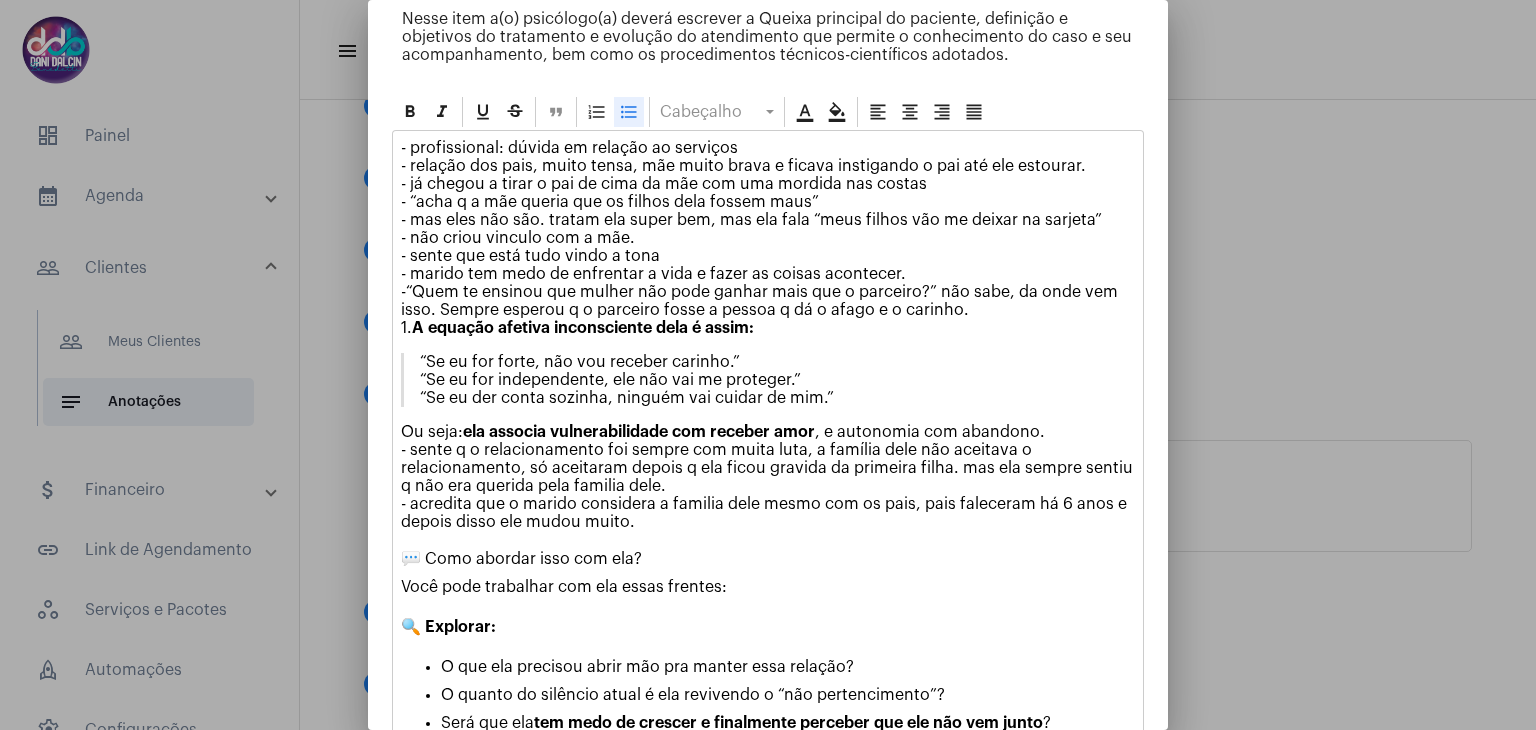 click on "O que ela precisou abrir mão pra manter essa relação?" 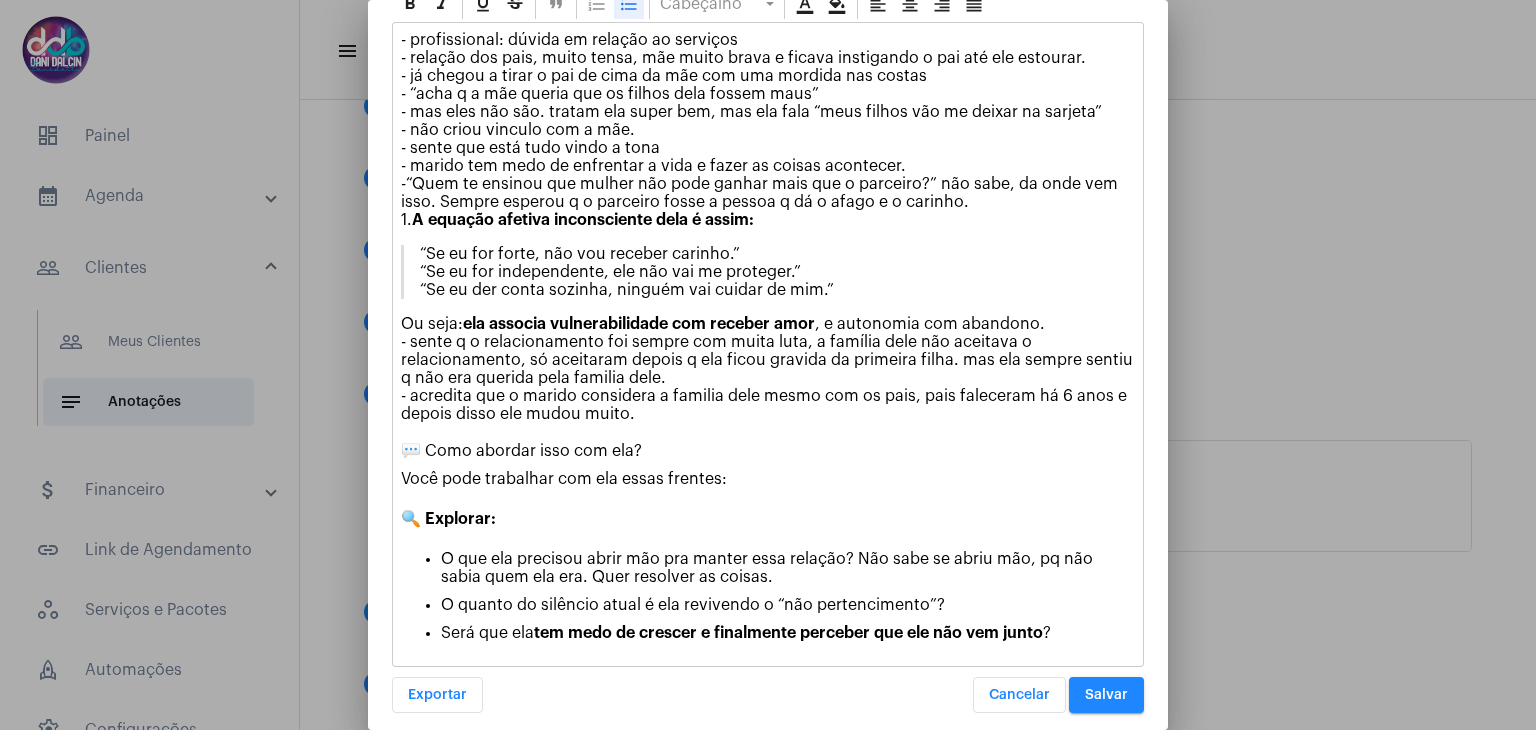scroll, scrollTop: 262, scrollLeft: 0, axis: vertical 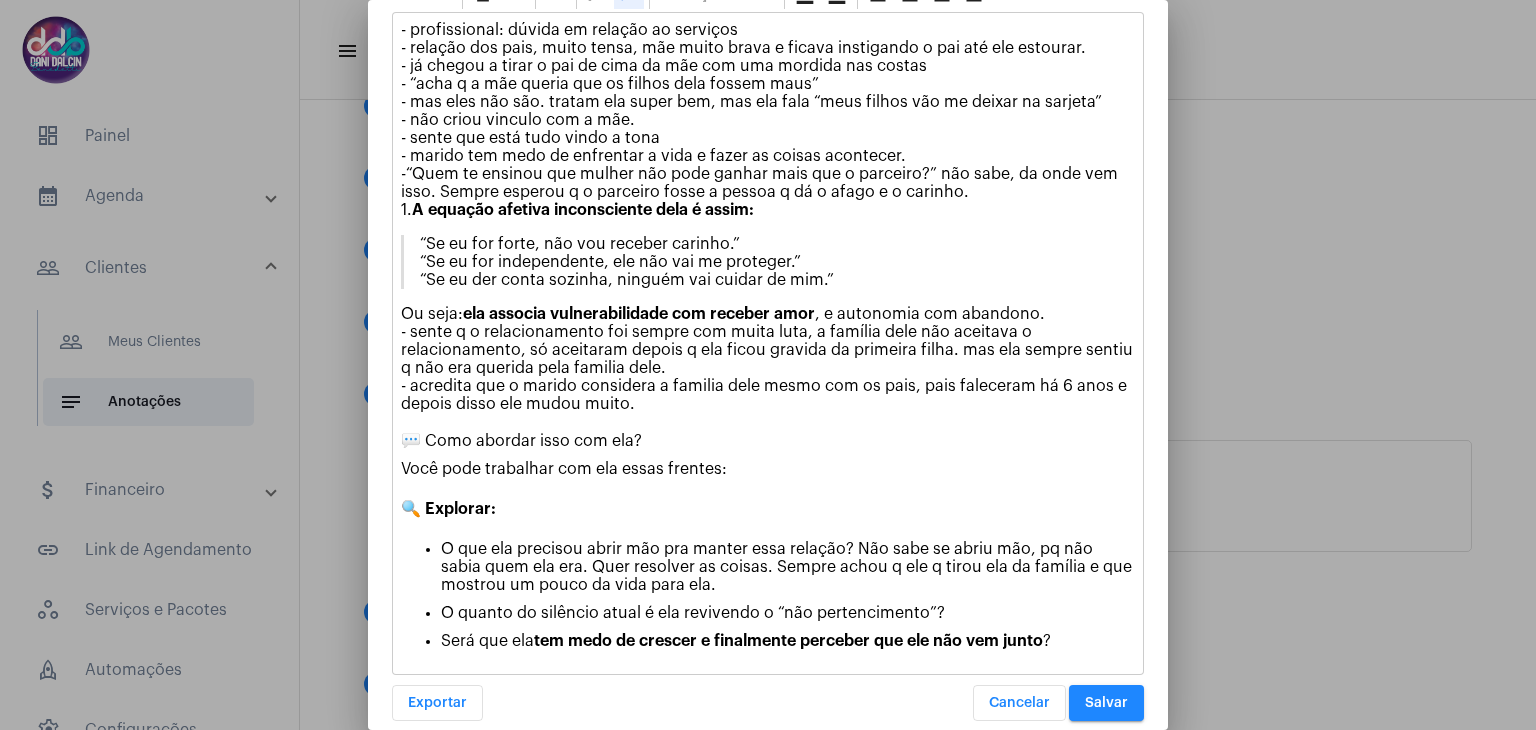 drag, startPoint x: 764, startPoint y: 585, endPoint x: 405, endPoint y: 537, distance: 362.1947 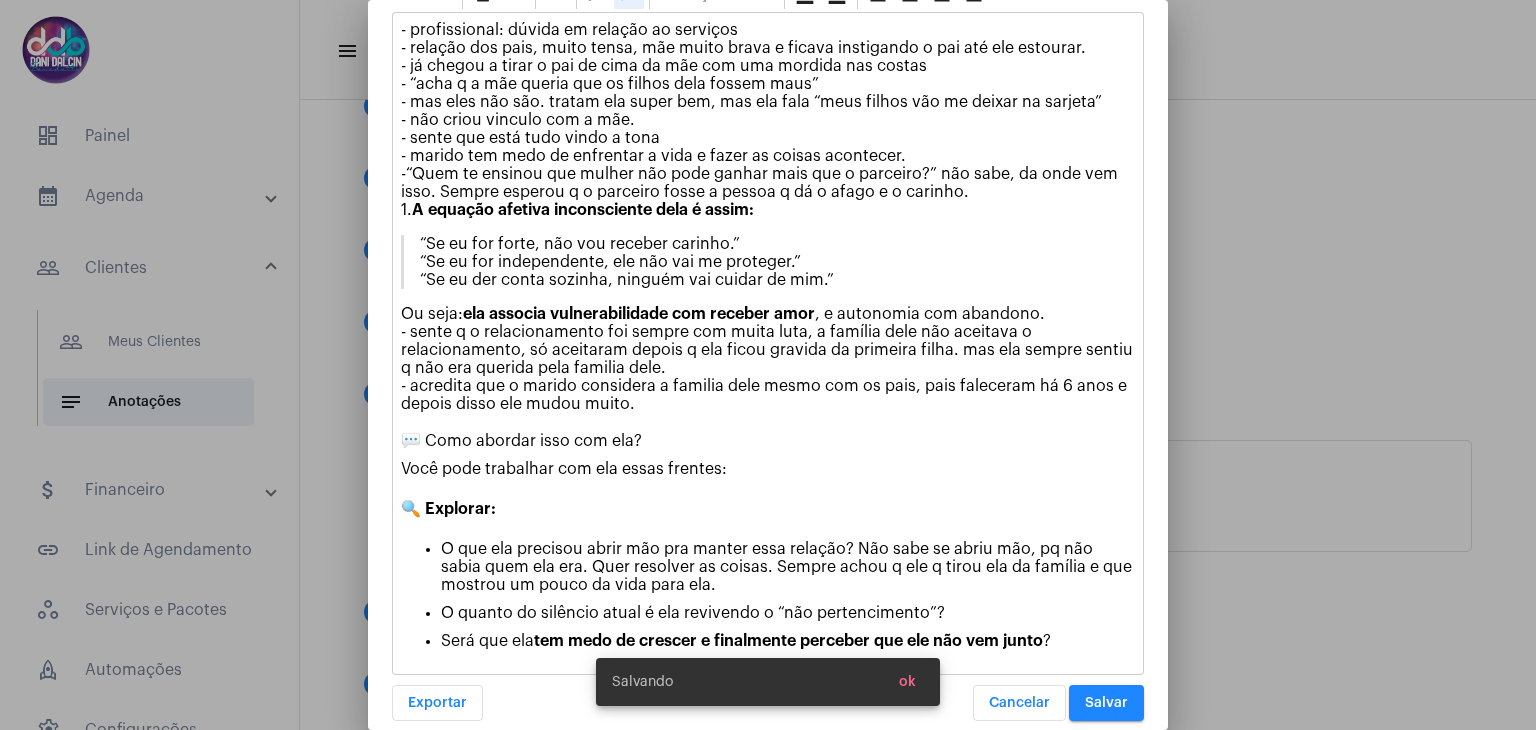 copy on "O que ela precisou abrir mão pra manter essa relação? Não sabe se abriu mão, pq não sabia quem ela era. Quer resolver as coisas. Sempre achou q ele q tirou ela da família e que mostrou um pouco da vida para ela." 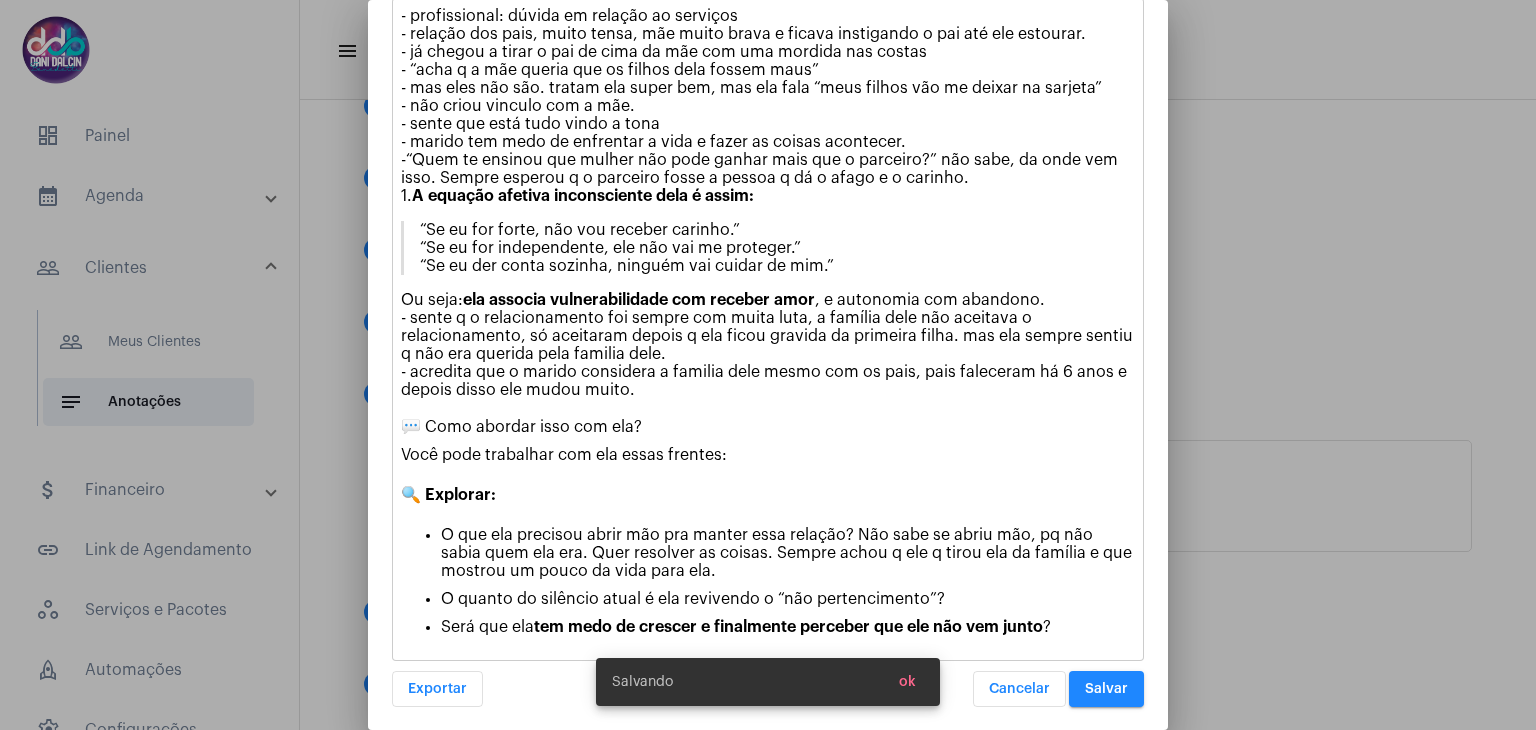 scroll, scrollTop: 280, scrollLeft: 0, axis: vertical 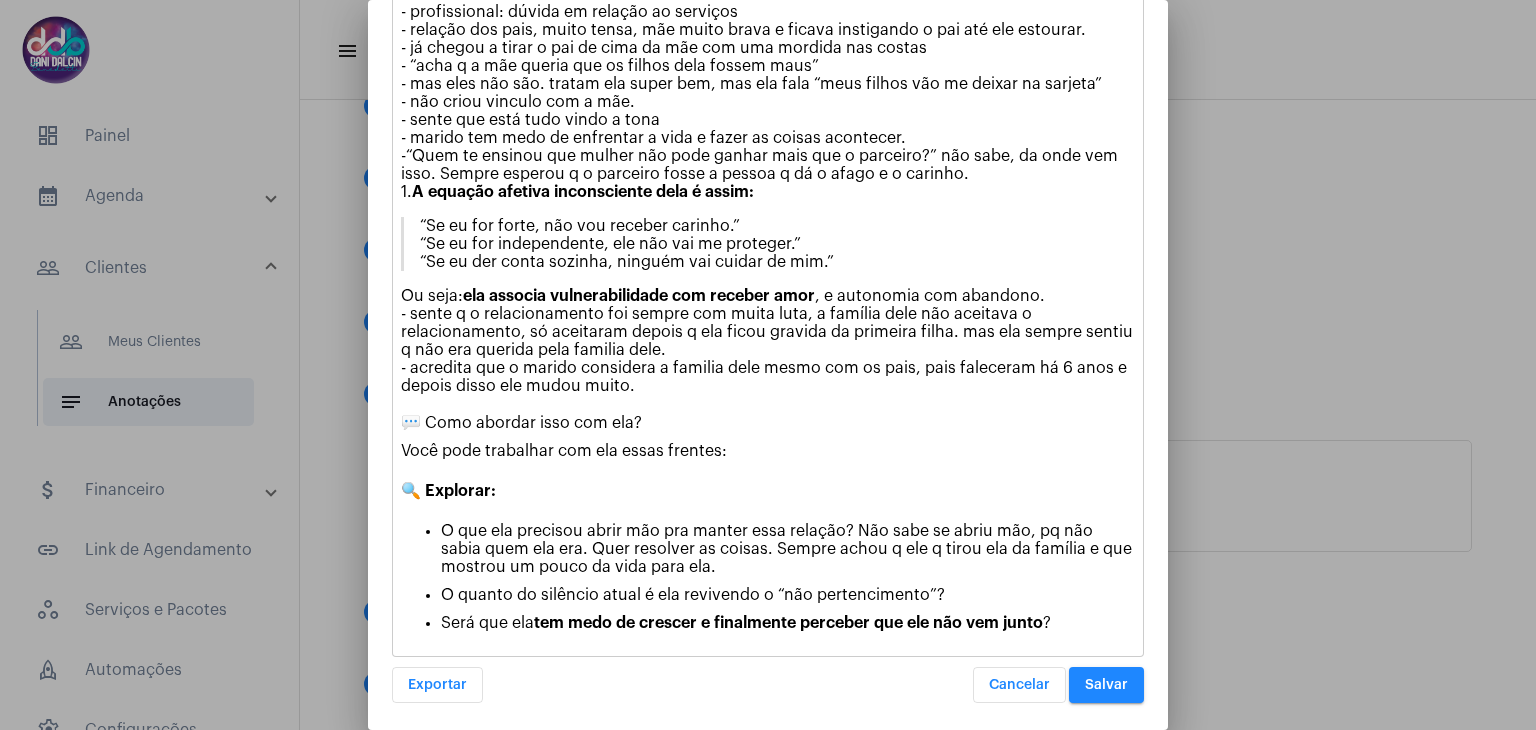 click on "O quanto do silêncio atual é ela revivendo o “não pertencimento”?" 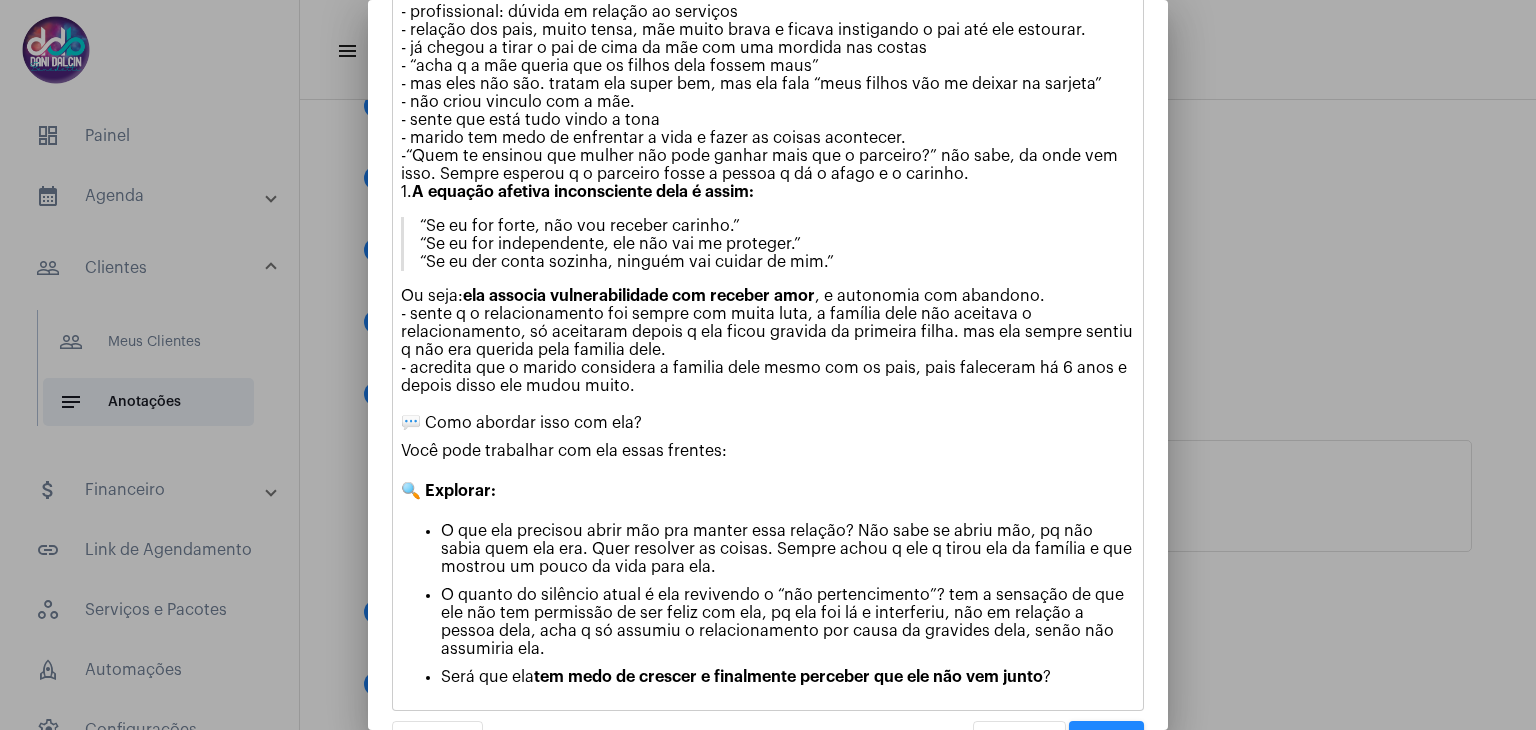 click on "Será que ela  tem medo de crescer e finalmente perceber que ele não vem junto ?" 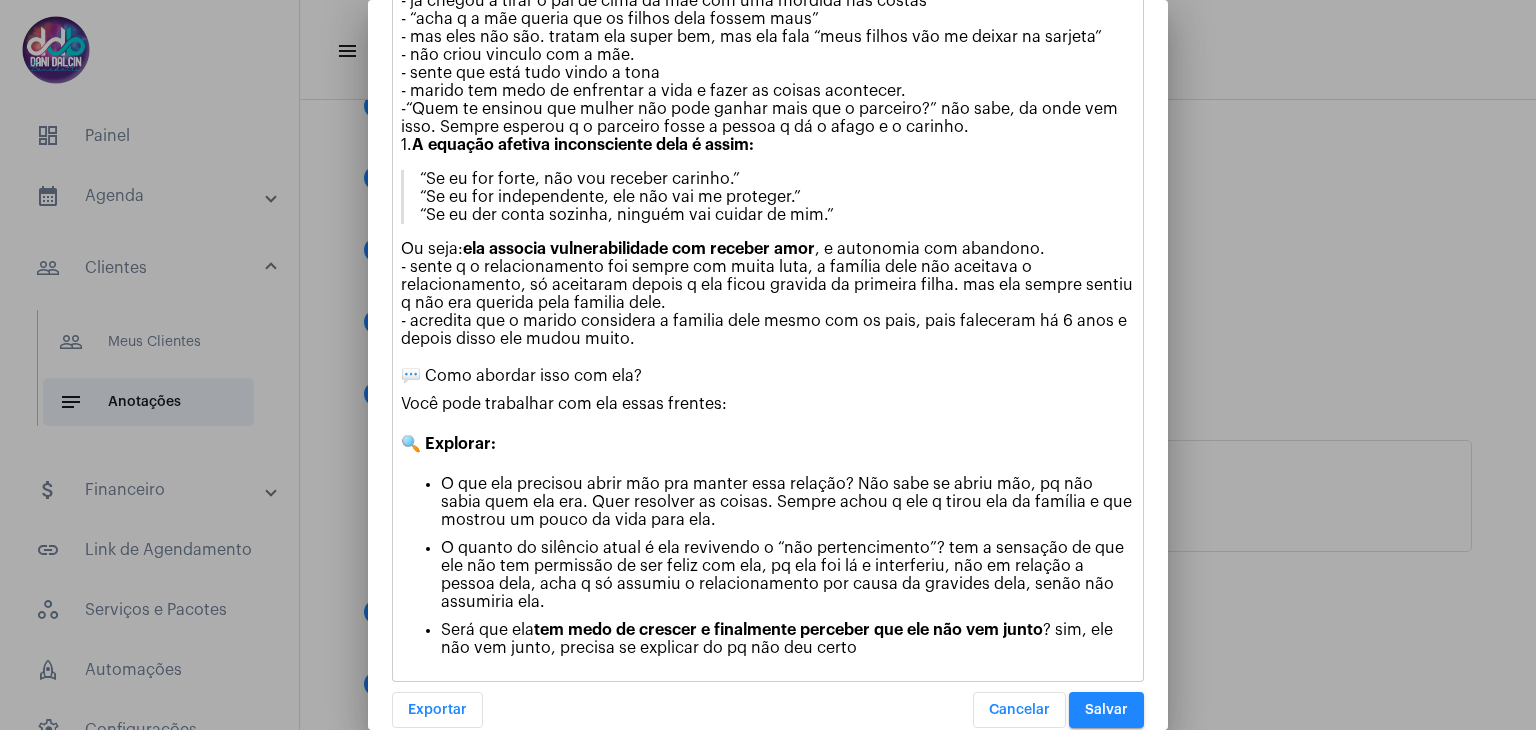 scroll, scrollTop: 350, scrollLeft: 0, axis: vertical 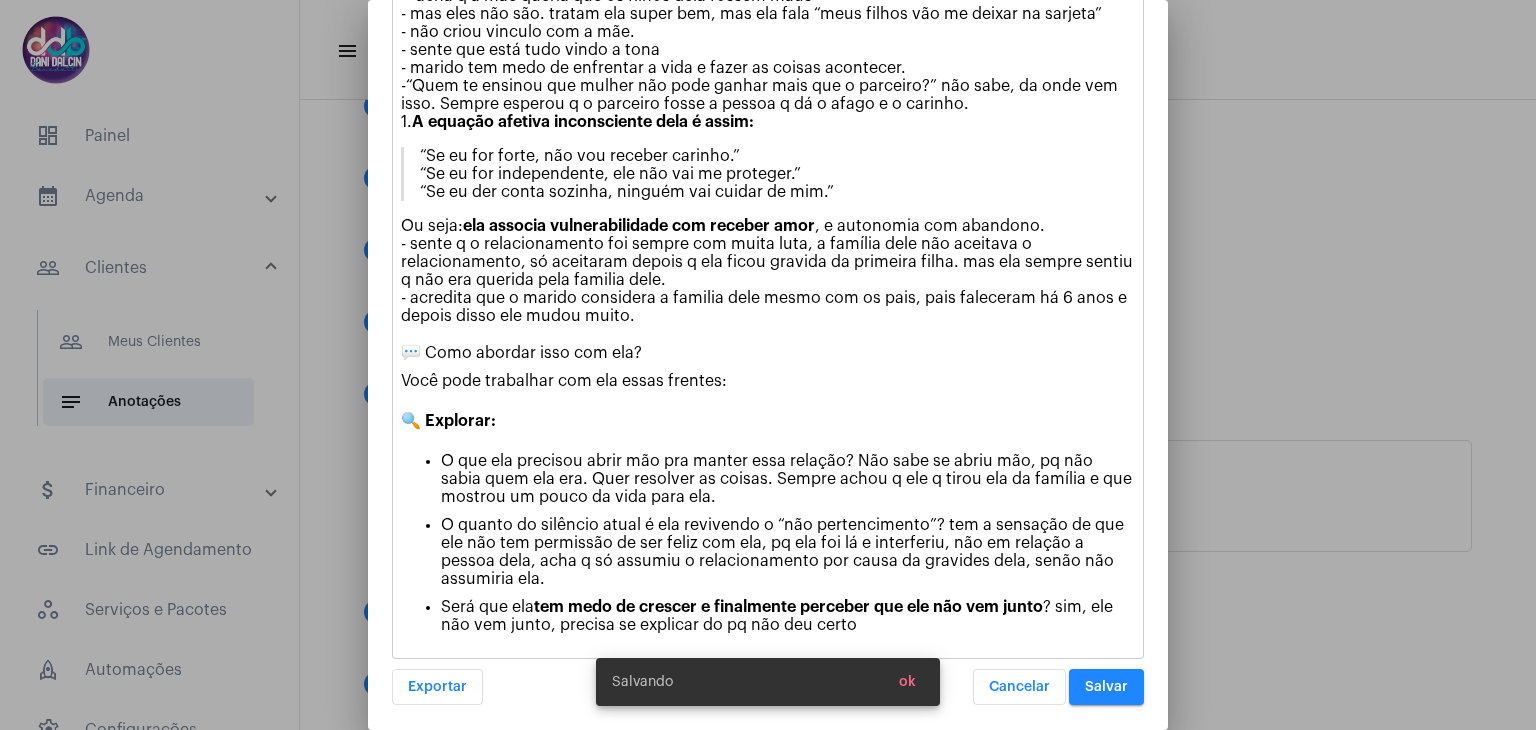 drag, startPoint x: 868, startPoint y: 623, endPoint x: 426, endPoint y: 524, distance: 452.95145 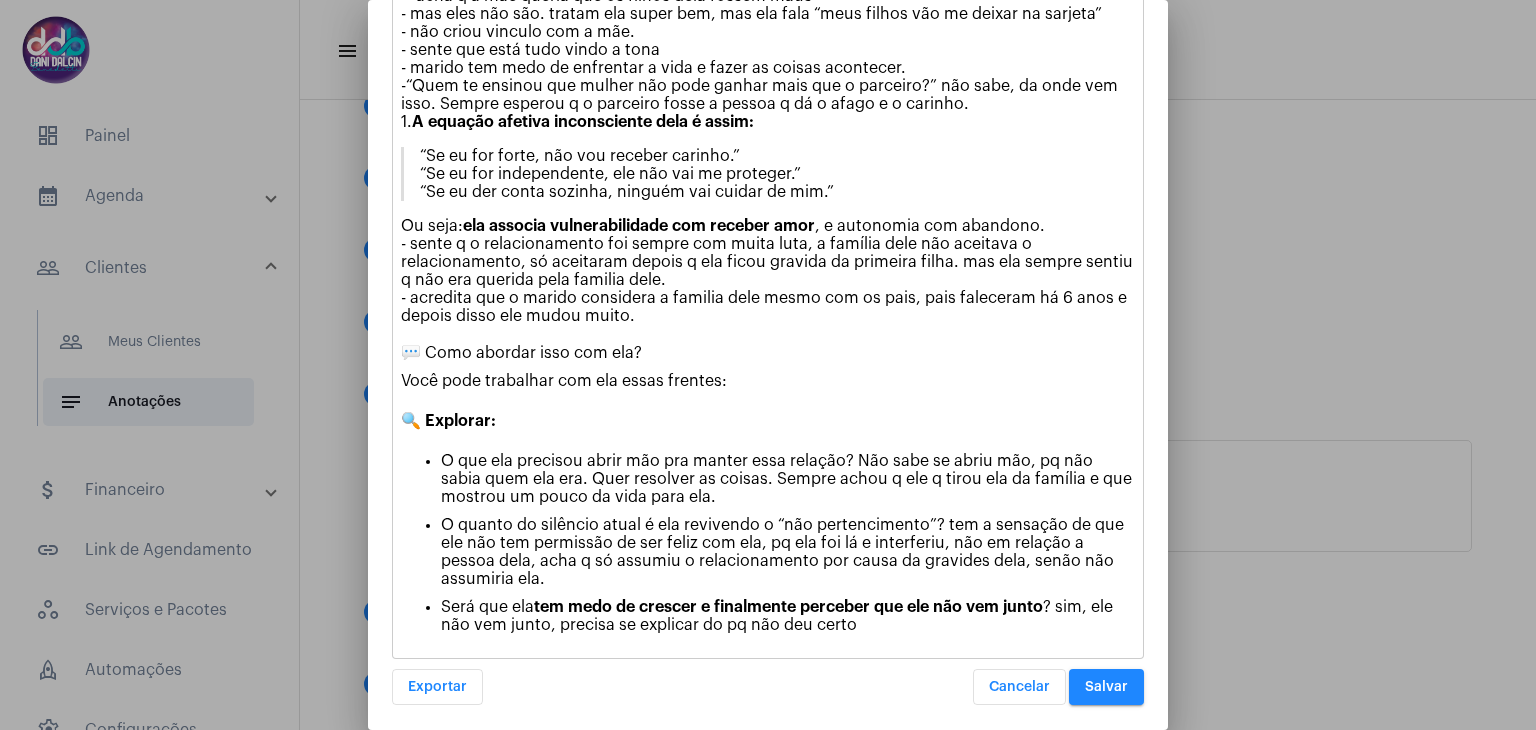copy on "O quanto do silêncio atual é ela revivendo o “não pertencimento”? tem a sensação de que ele não tem permissão de ser feliz com ela, pq ela foi lá e interferiu, não em relação a pessoa dela, acha q só assumiu o relacionamento por causa da gravides dela, senão não assumiria ela.  Será que ela  tem medo de crescer e finalmente perceber que ele não vem junto ? sim, ele não vem junto, precisa se explicar do pq não deu certo" 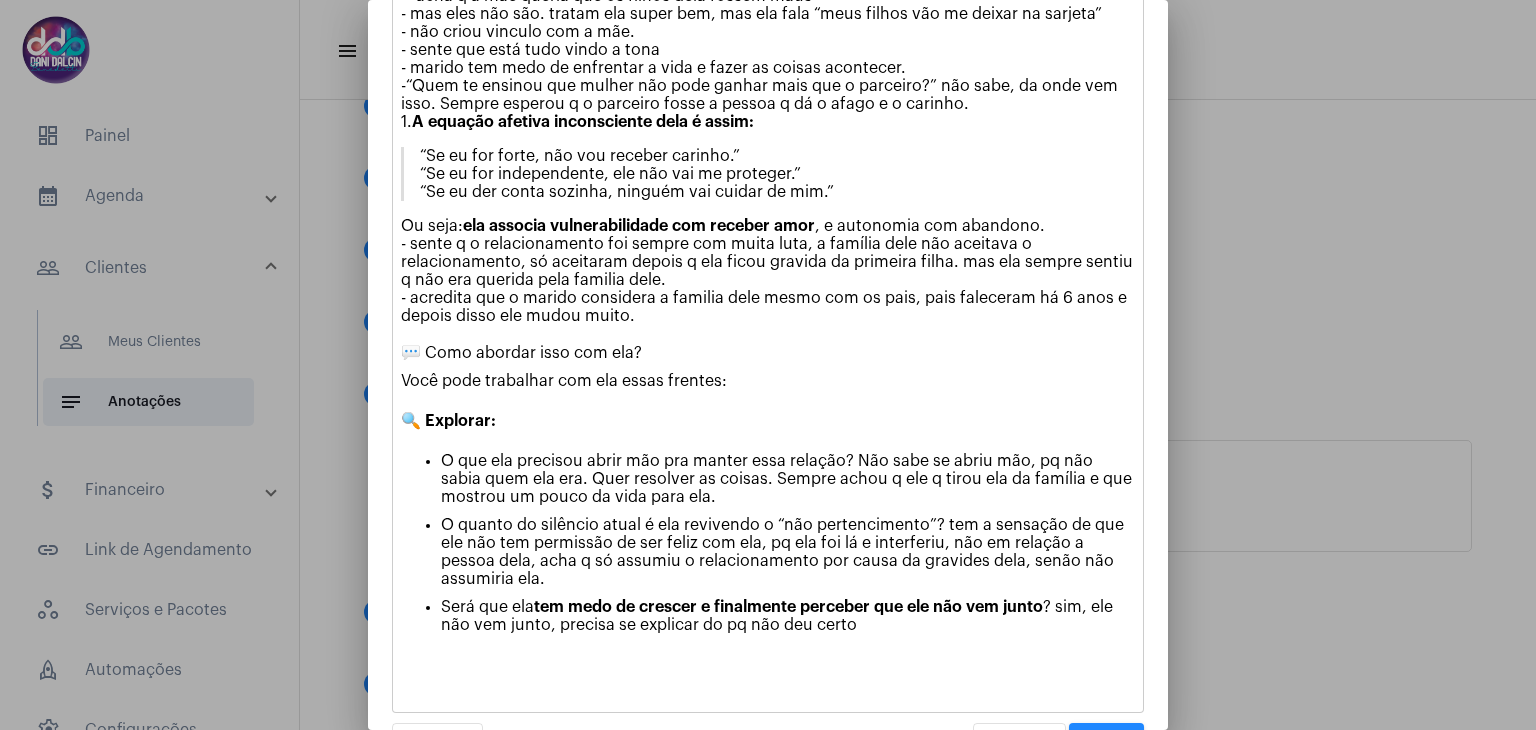 scroll, scrollTop: 1660, scrollLeft: 0, axis: vertical 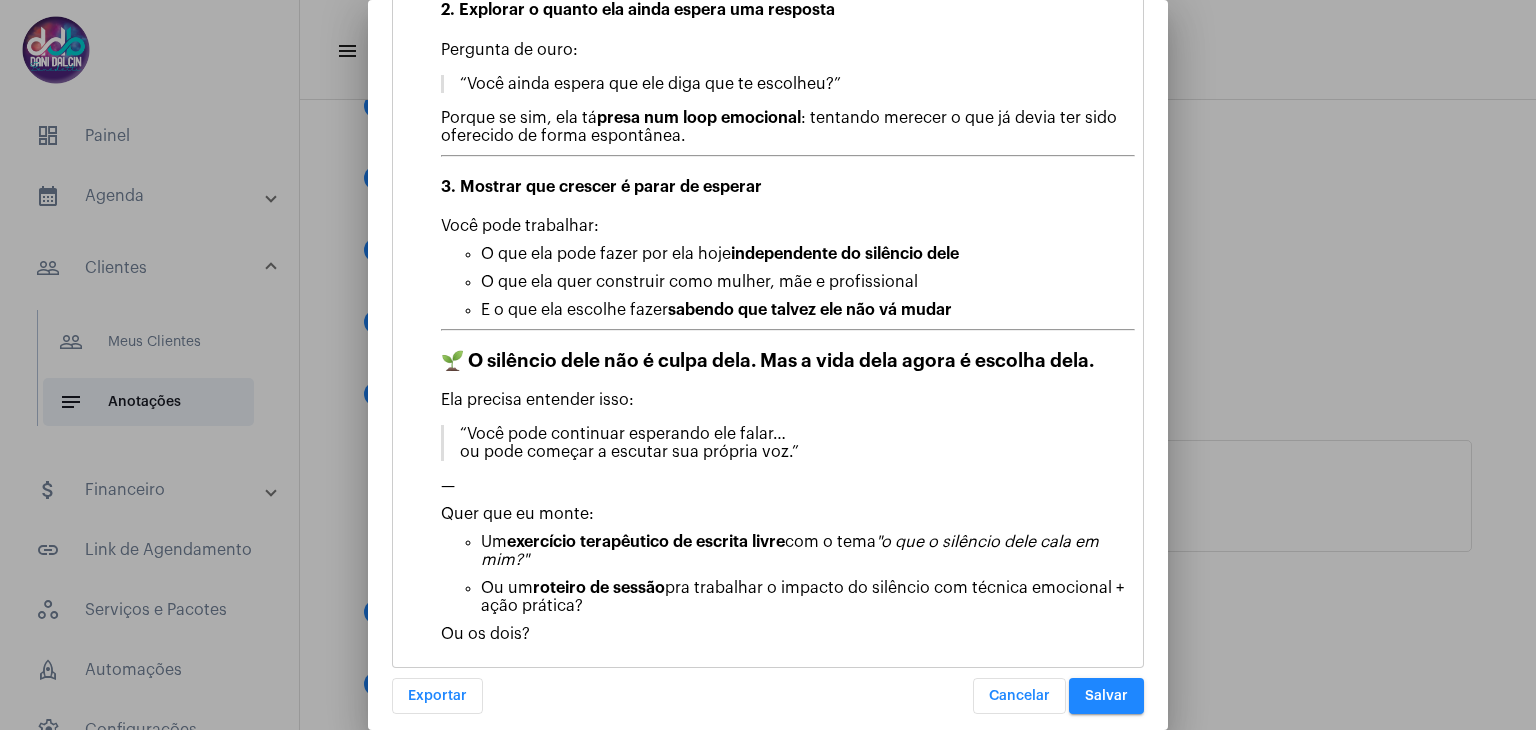 click on "Ou os dois?" 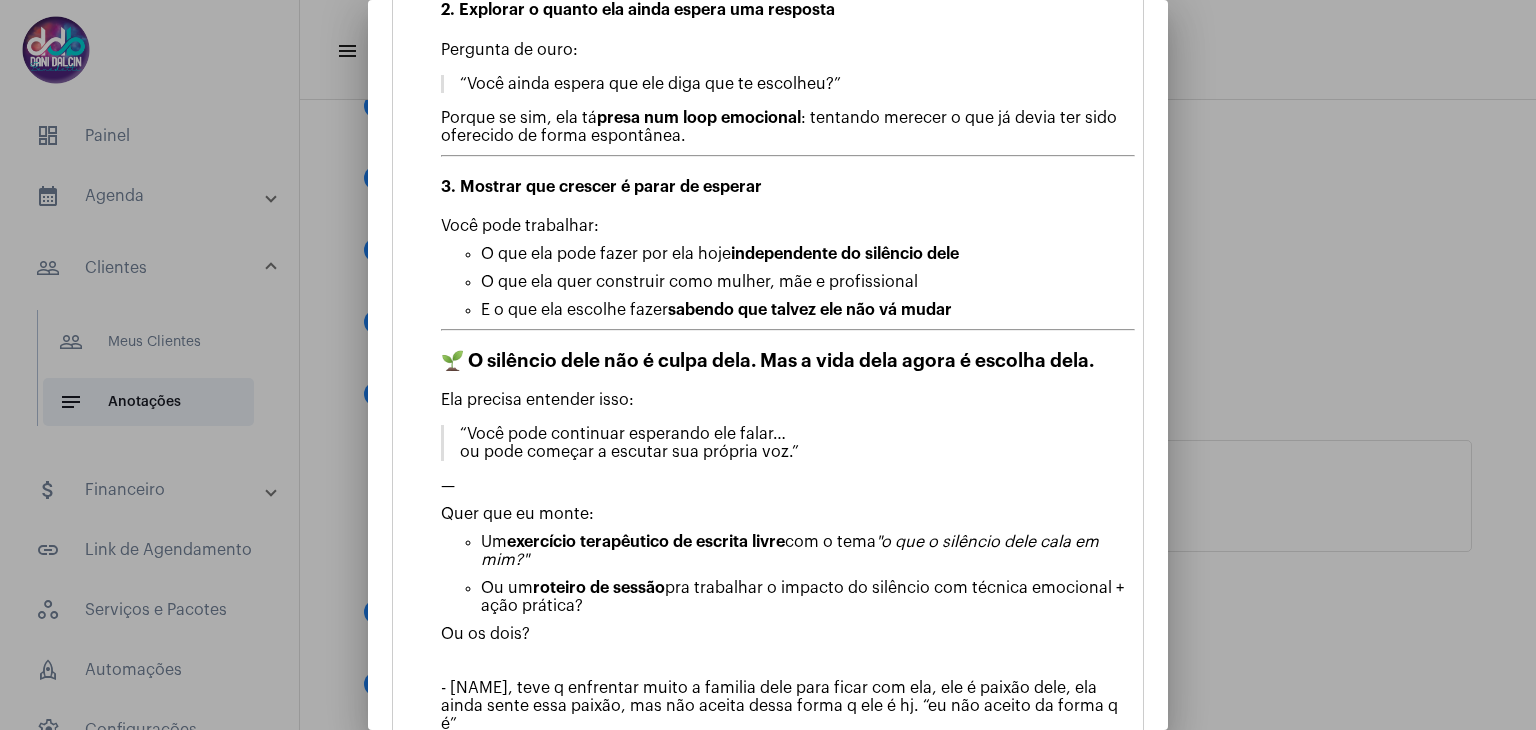 drag, startPoint x: 1084, startPoint y: 689, endPoint x: 435, endPoint y: 672, distance: 649.2226 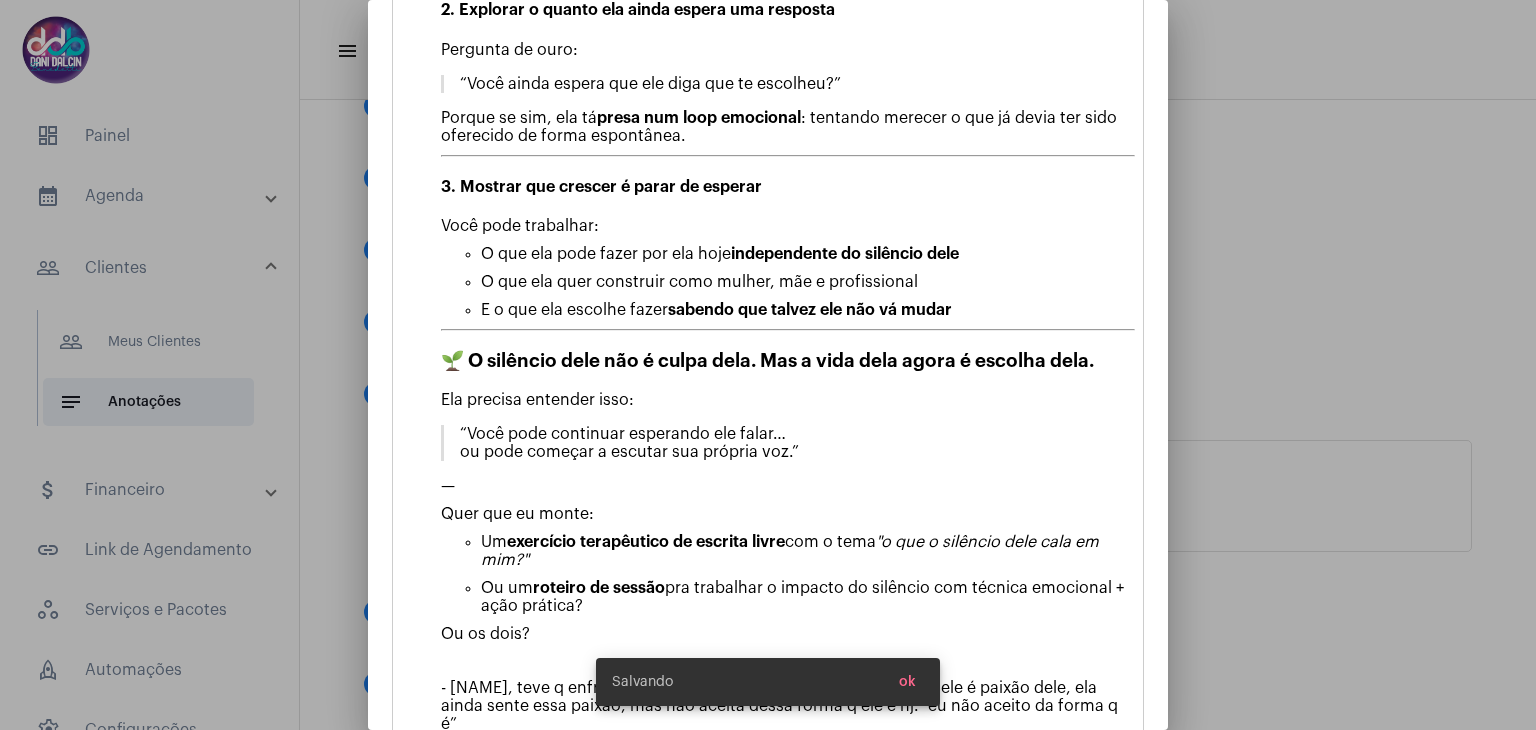 scroll, scrollTop: 1819, scrollLeft: 0, axis: vertical 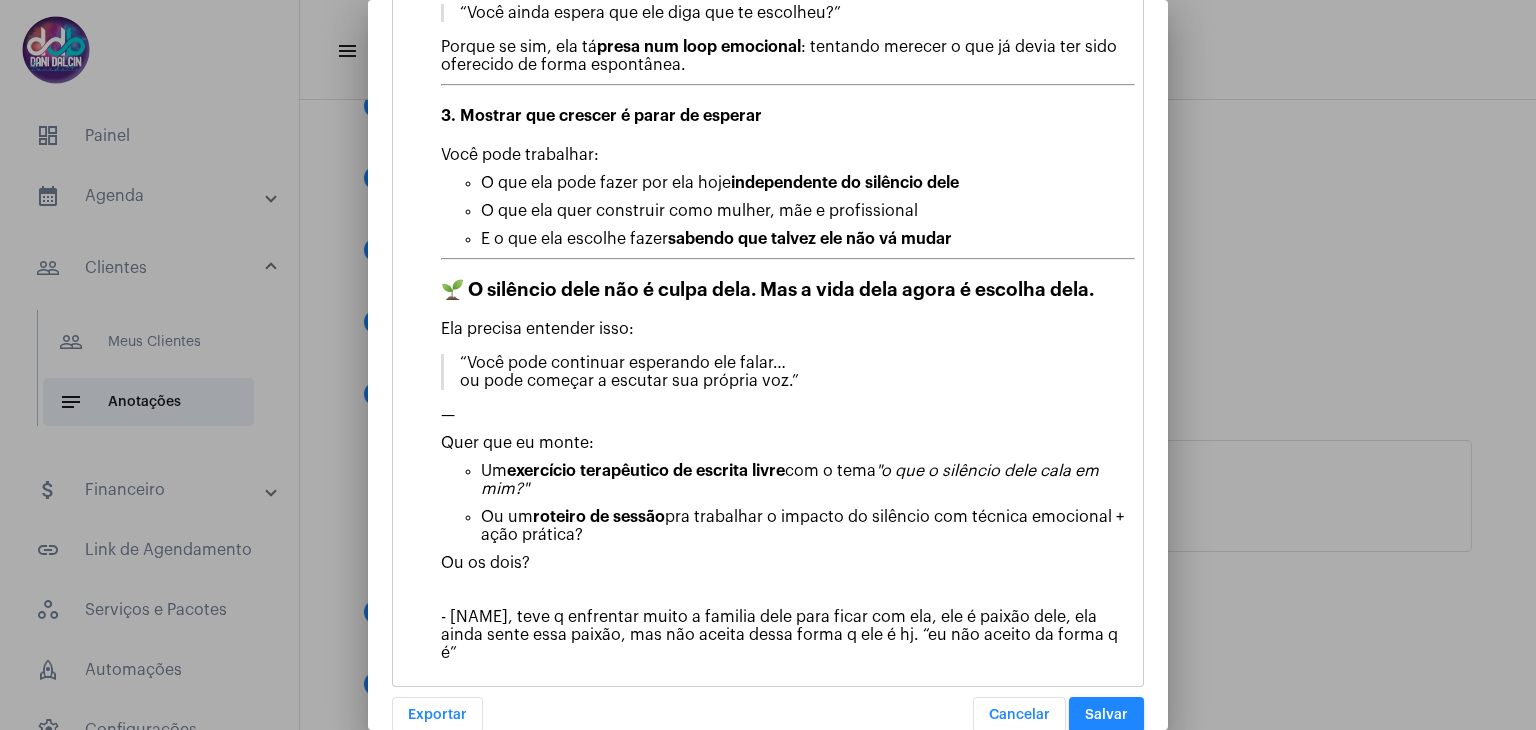 click on "Ou os dois? - nivo, teve q enfrentar muito a familia dele para ficar com ela, ele é paixão dele, ela ainda sente essa paixão, mas não aceita dessa forma q ele é hj. “eu não aceito da forma q é”" 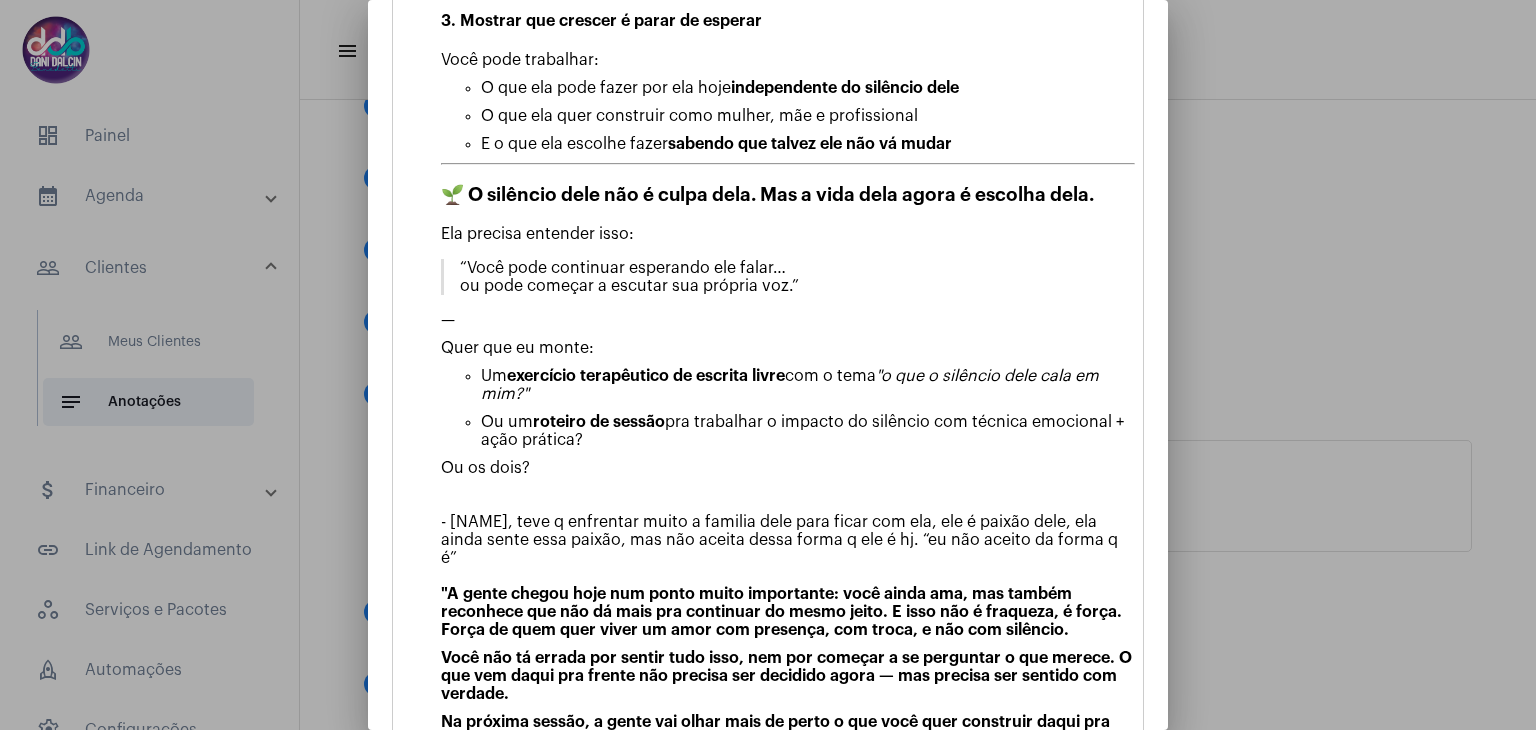 scroll, scrollTop: 2015, scrollLeft: 0, axis: vertical 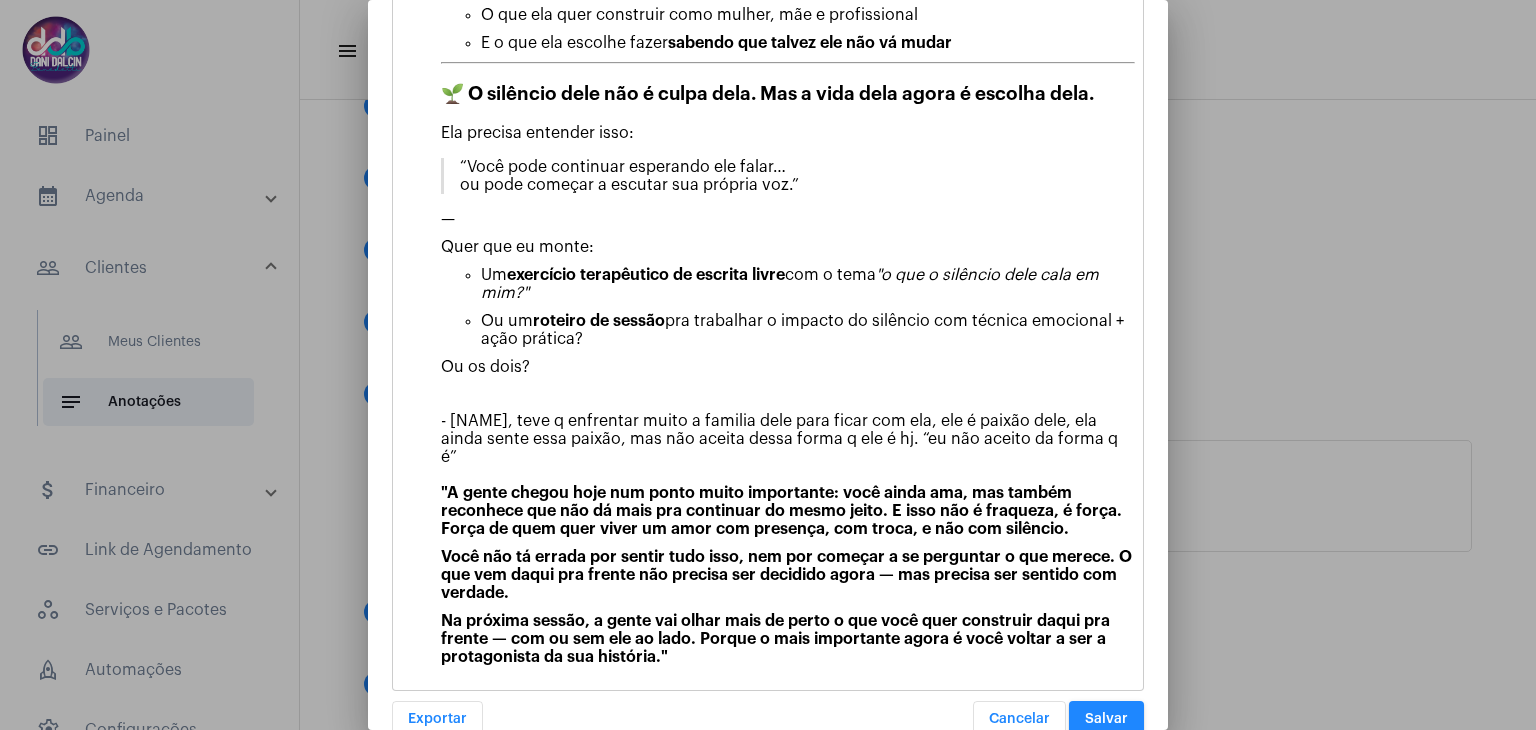 click on "Na próxima sessão, a gente vai olhar mais de perto o que você quer construir daqui pra frente — com ou sem ele ao lado. Porque o mais importante agora é você voltar a ser a protagonista da sua história."" 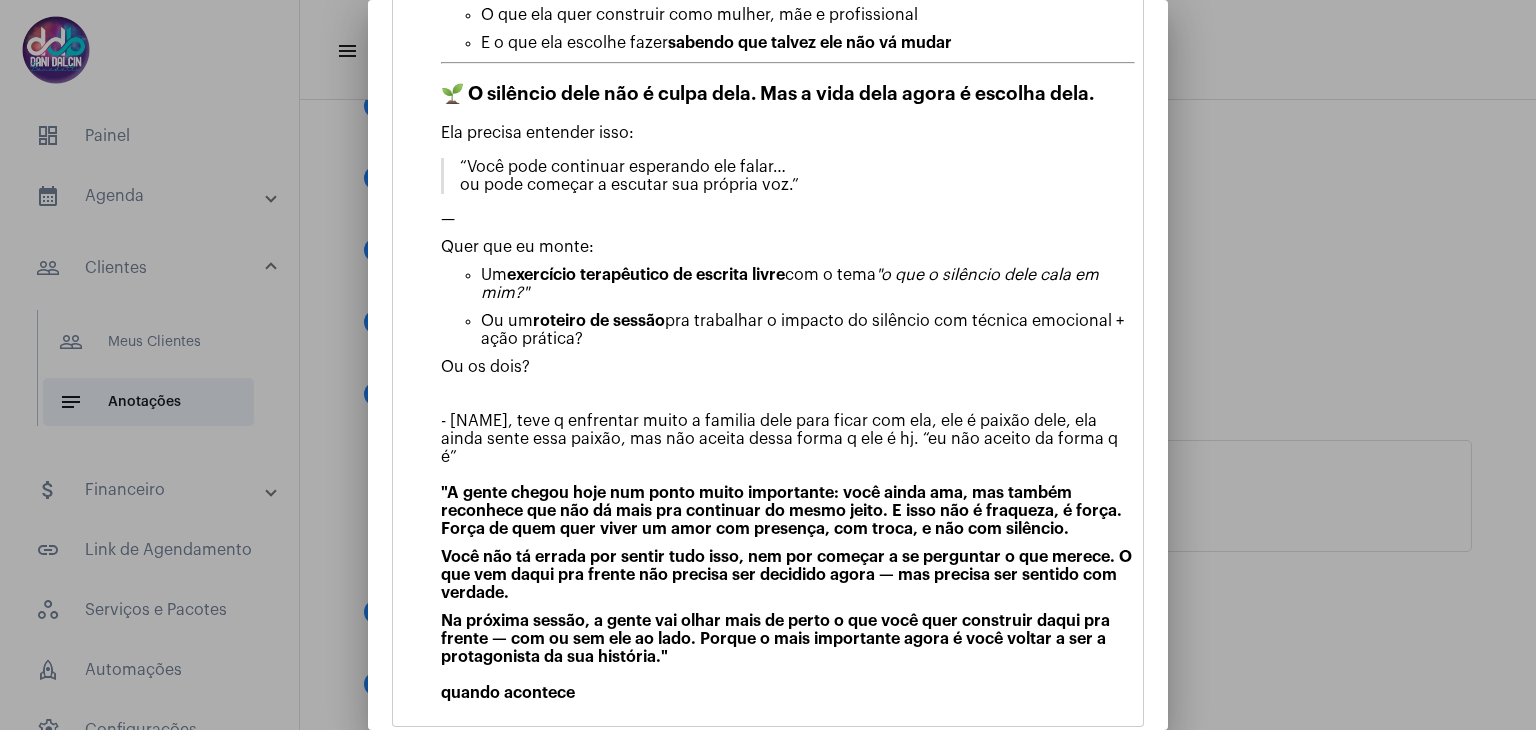 click on "Na próxima sessão, a gente vai olhar mais de perto o que você quer construir daqui pra frente — com ou sem ele ao lado. Porque o mais importante agora é você voltar a ser a protagonista da sua história." quando acontece" 